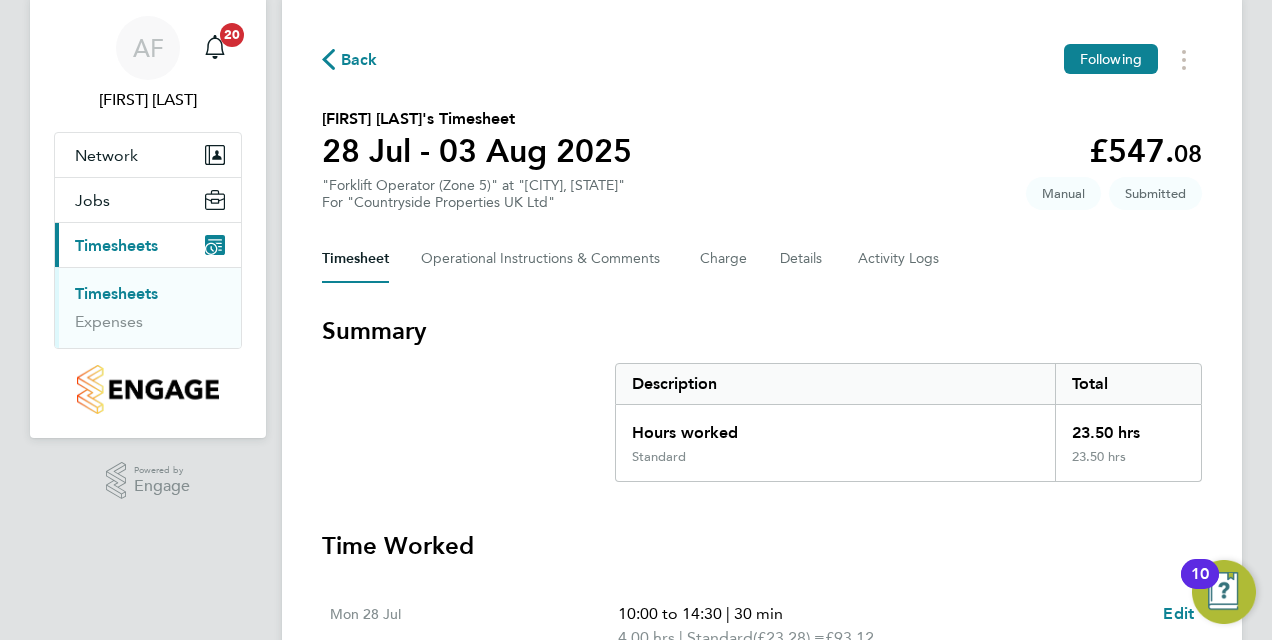 scroll, scrollTop: 0, scrollLeft: 0, axis: both 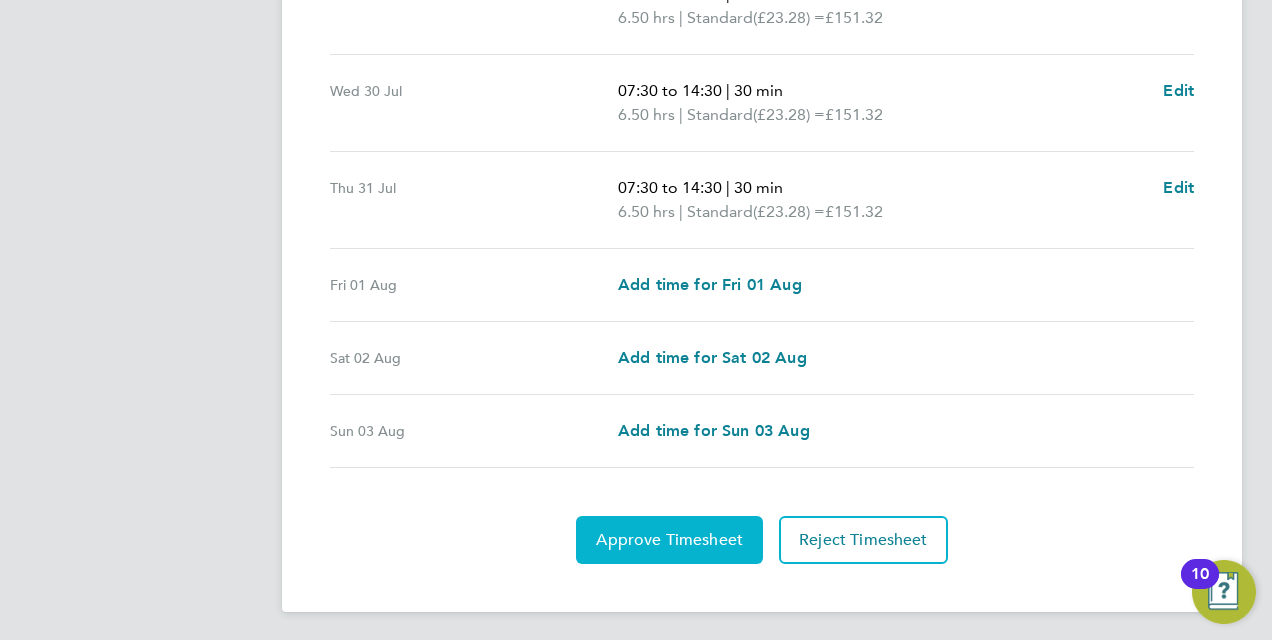 click on "Approve Timesheet" 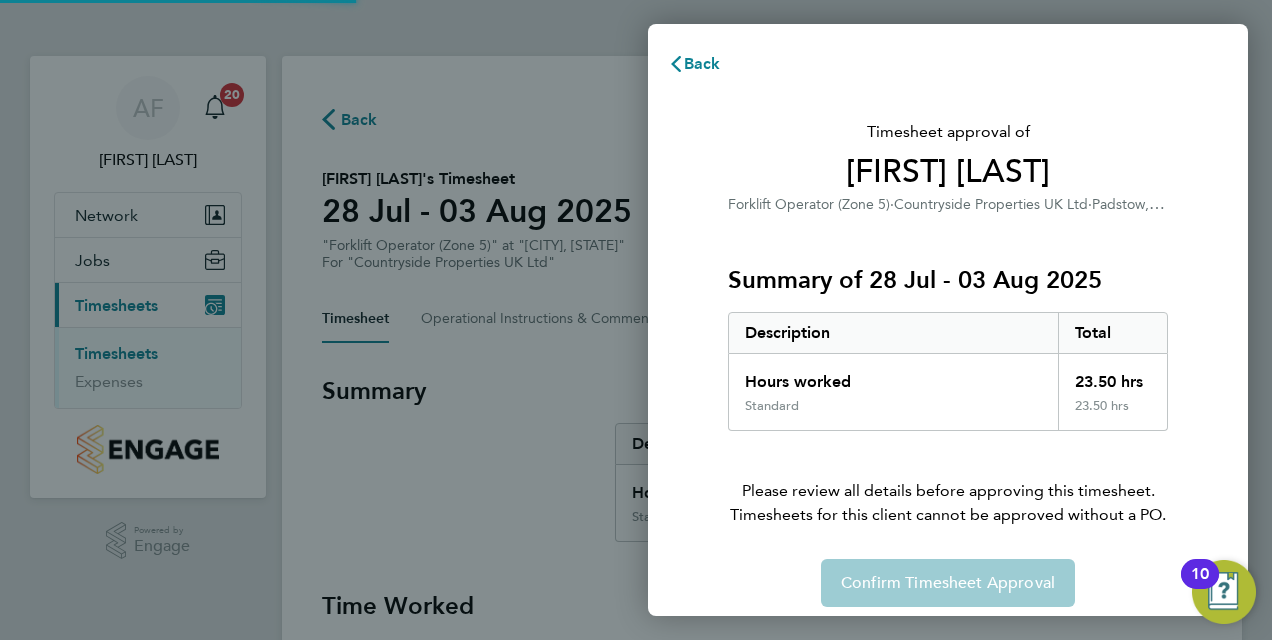 scroll, scrollTop: 0, scrollLeft: 0, axis: both 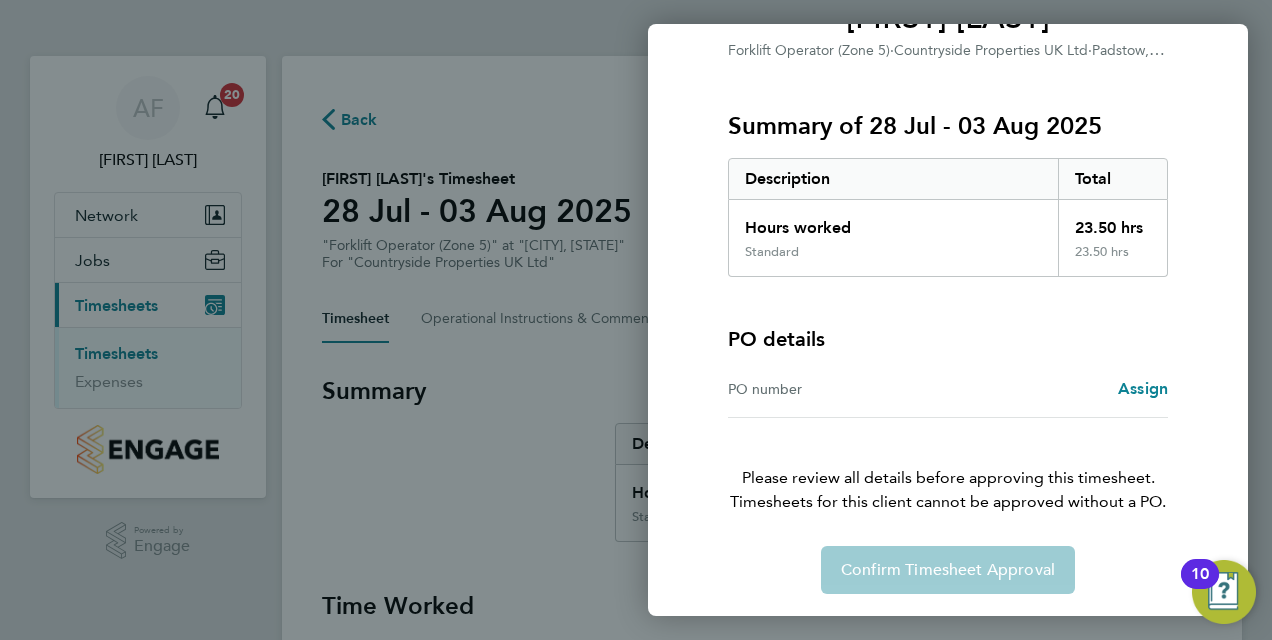 click on "Assign" at bounding box center (1058, 389) 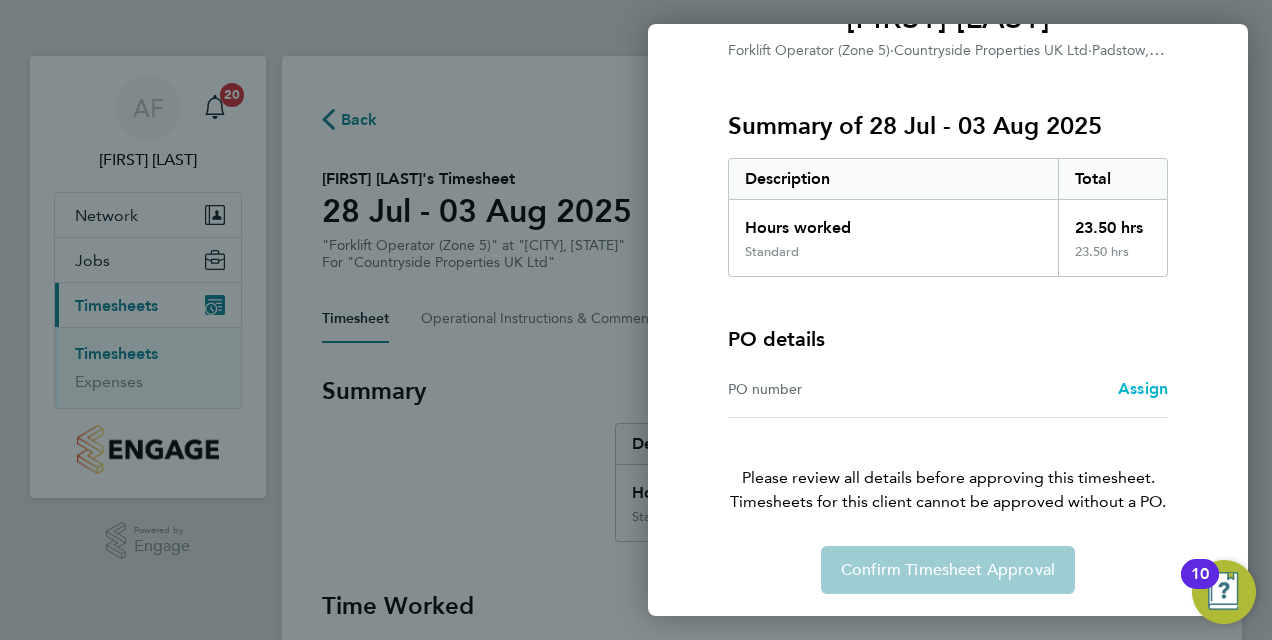 click on "Assign" at bounding box center (1143, 388) 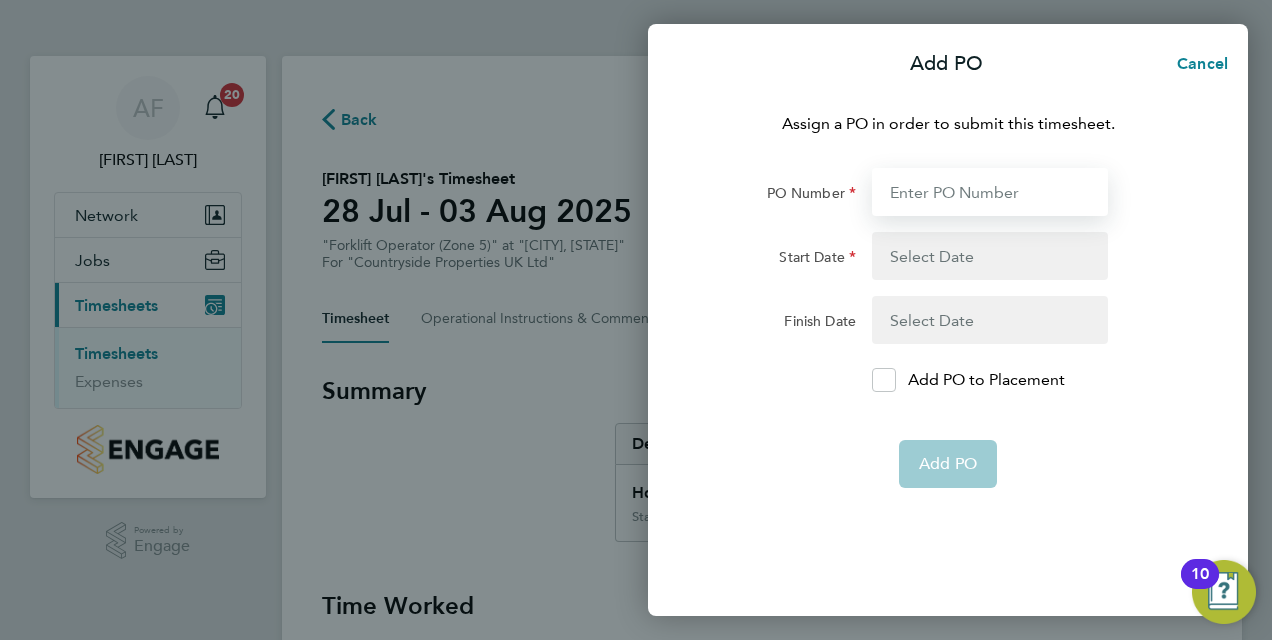 click on "PO Number" at bounding box center [990, 192] 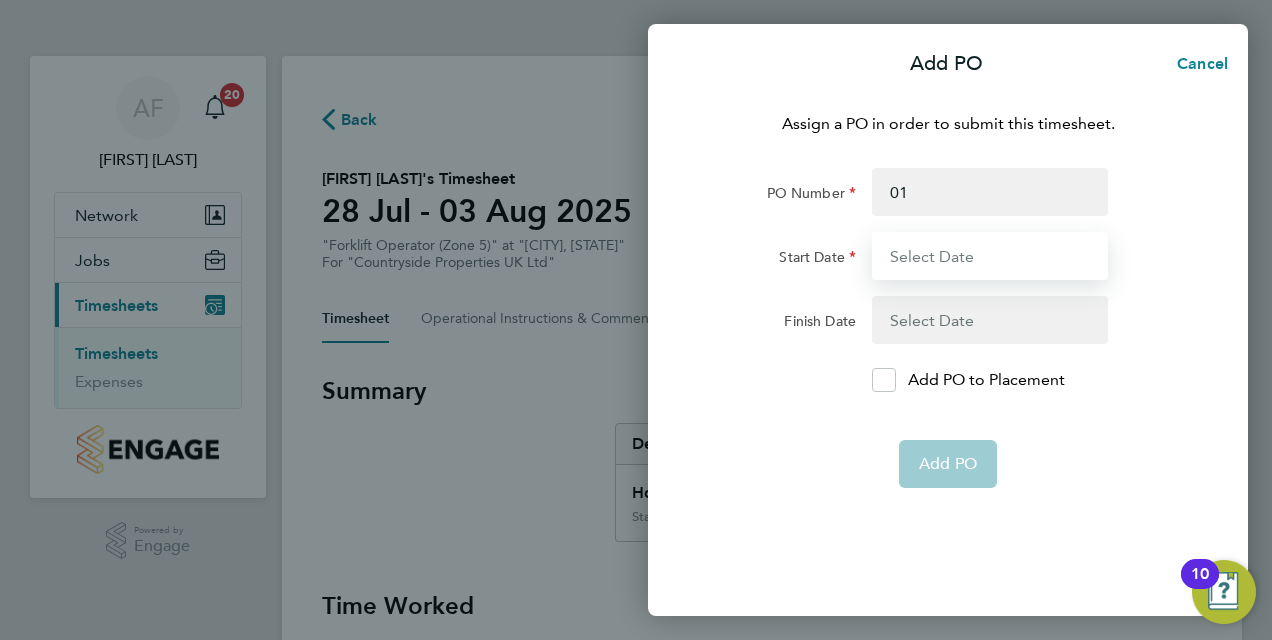 type on "[DD] [MON] [YY]" 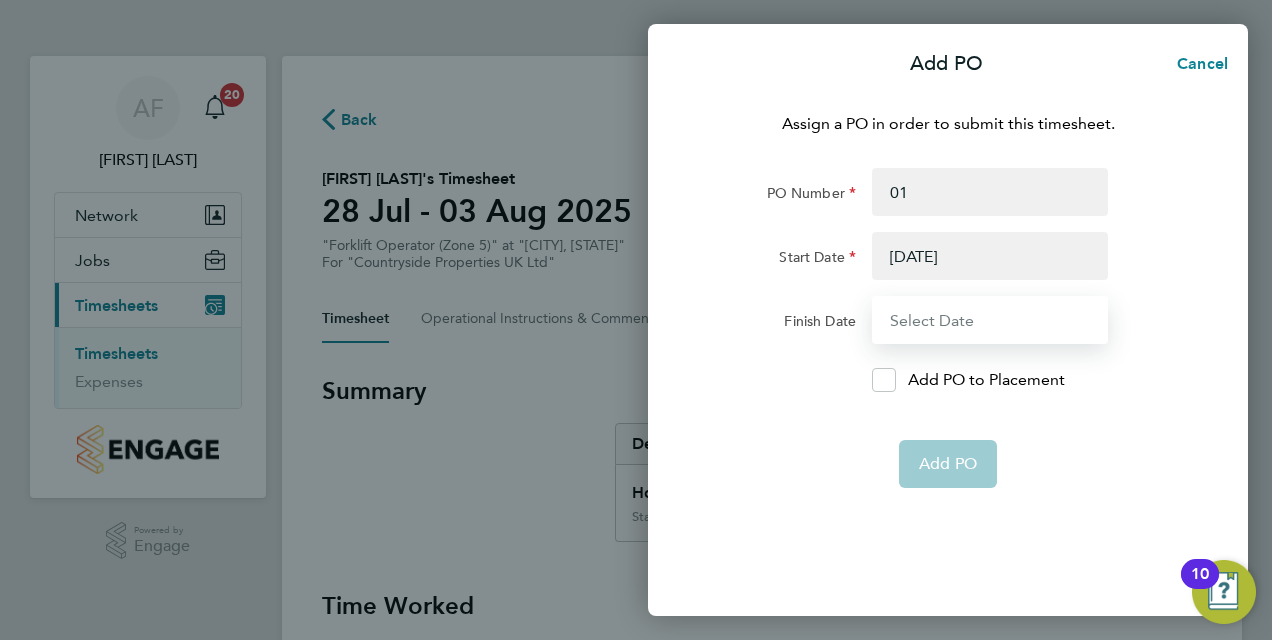 type on "03 Aug 25" 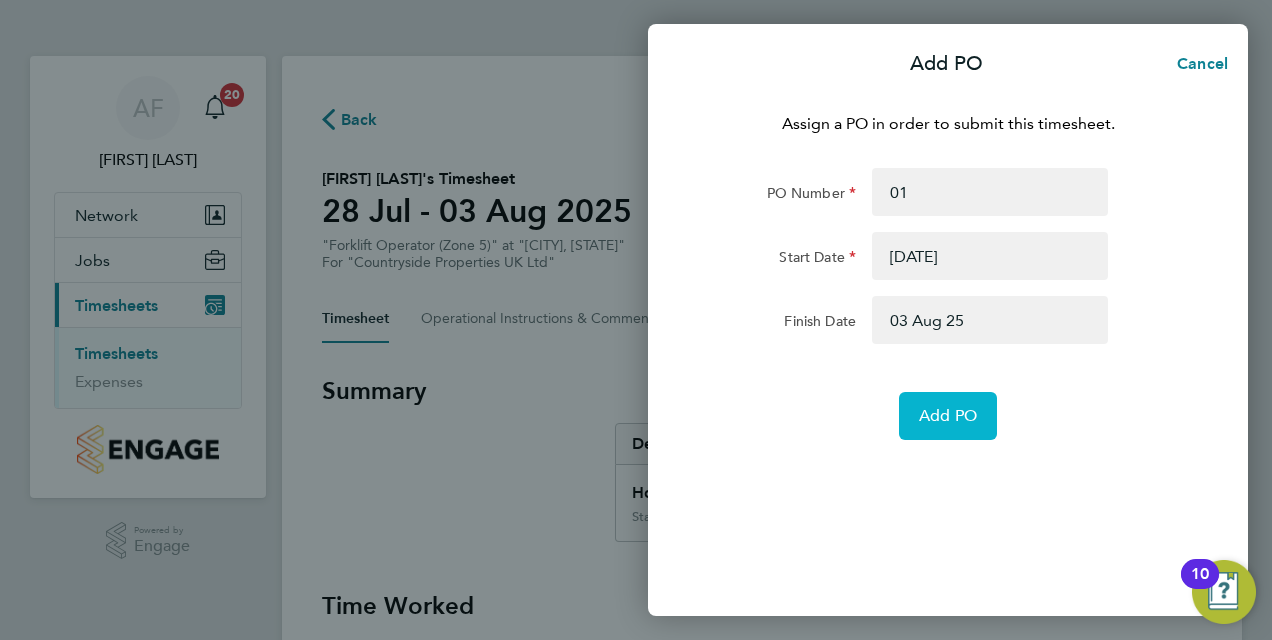 click on "Add PO" 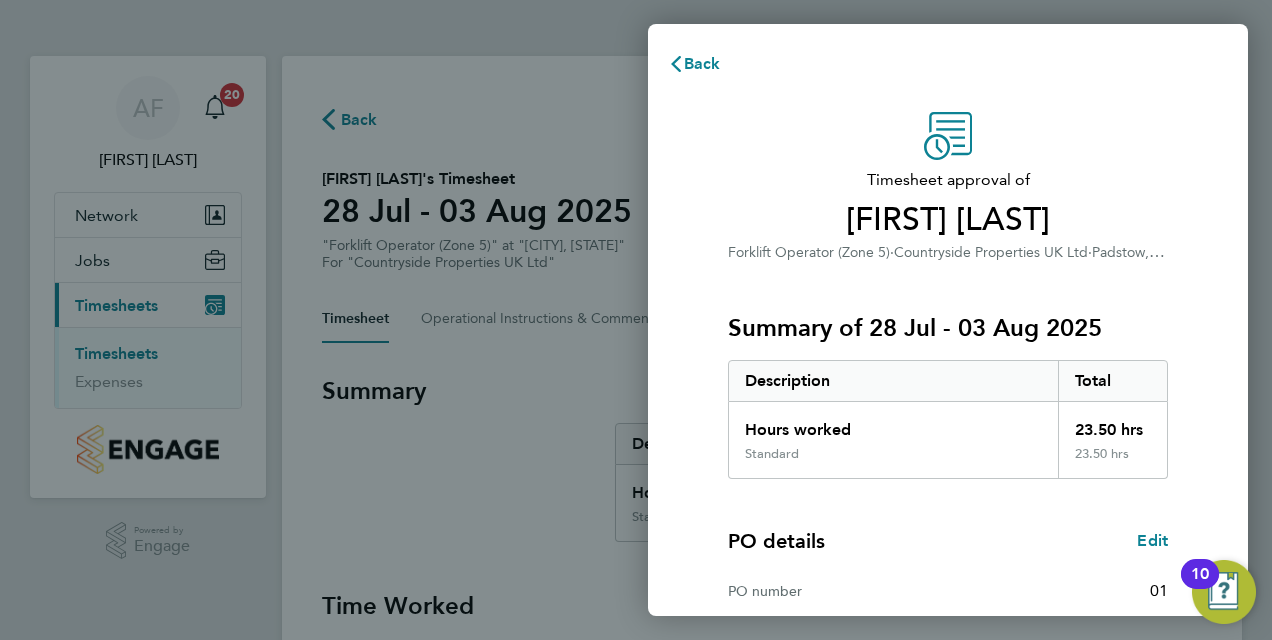 scroll, scrollTop: 316, scrollLeft: 0, axis: vertical 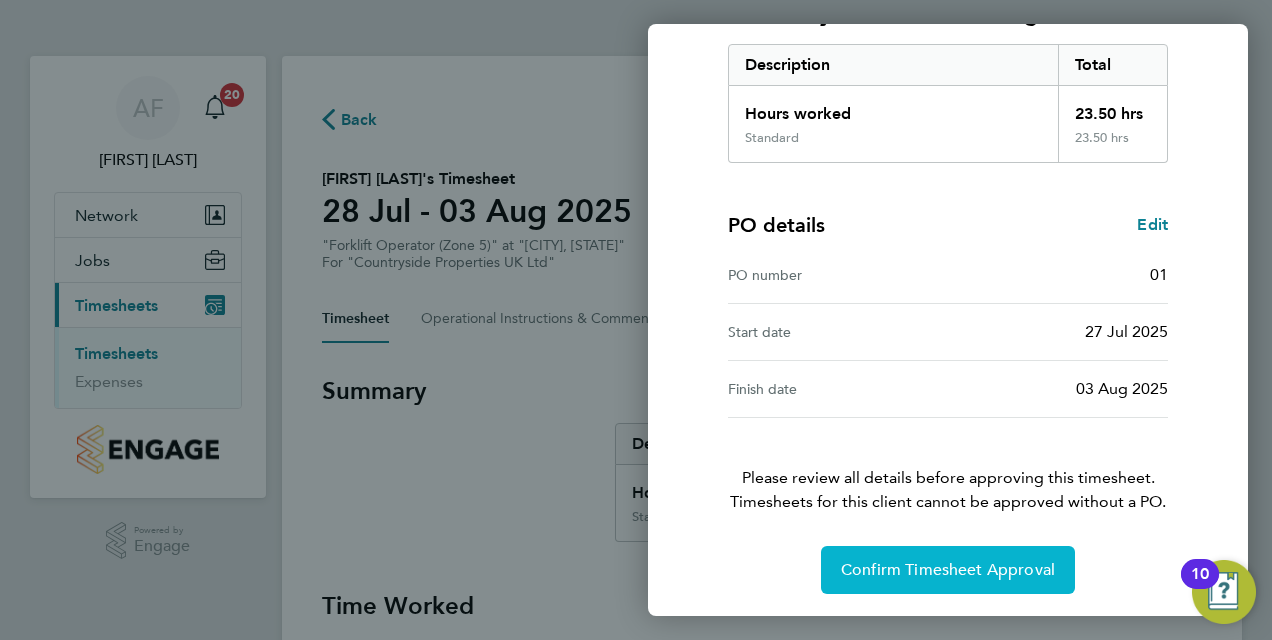 click on "Confirm Timesheet Approval" 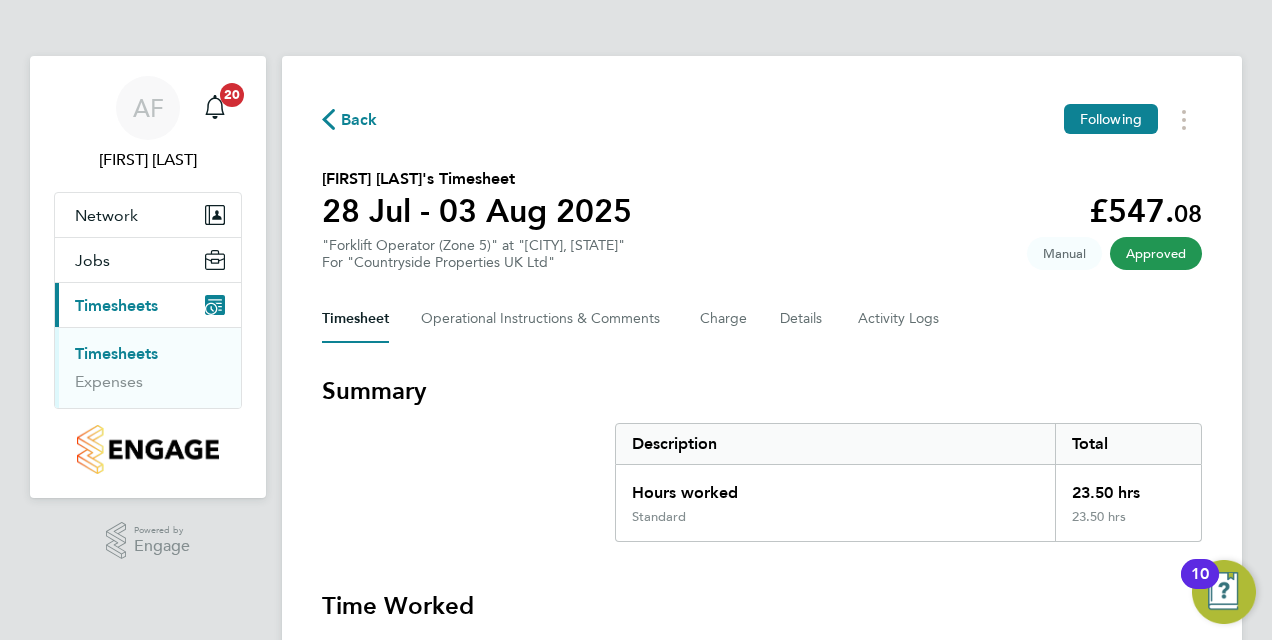 click on "Back  Following
Jordan Murphy's Timesheet   28 Jul - 03 Aug 2025   £547. 08  "Forklift Operator (Zone 5)" at "Padstow, Bestwood"  For "Countryside Properties UK Ltd"  Approved   Manual   Timesheet   Operational Instructions & Comments   Charge   Details   Activity Logs   Summary   Description   Total   Hours worked   23.50 hrs   Standard   23.50 hrs   Time Worked   Mon 28 Jul   10:00 to 14:30   |   30 min   4.00 hrs   |   Standard   (£23.28) =   £93.12   View   Tue 29 Jul   07:30 to 14:30   |   30 min   6.50 hrs   |   Standard   (£23.28) =   £151.32   View   Wed 30 Jul   07:30 to 14:30   |   30 min   6.50 hrs   |   Standard   (£23.28) =   £151.32   View   Thu 31 Jul   07:30 to 14:30   |   30 min   6.50 hrs   |   Standard   (£23.28) =   £151.32   View   Fri 01 Aug   –   Sat 02 Aug   –   Sun 03 Aug   –" 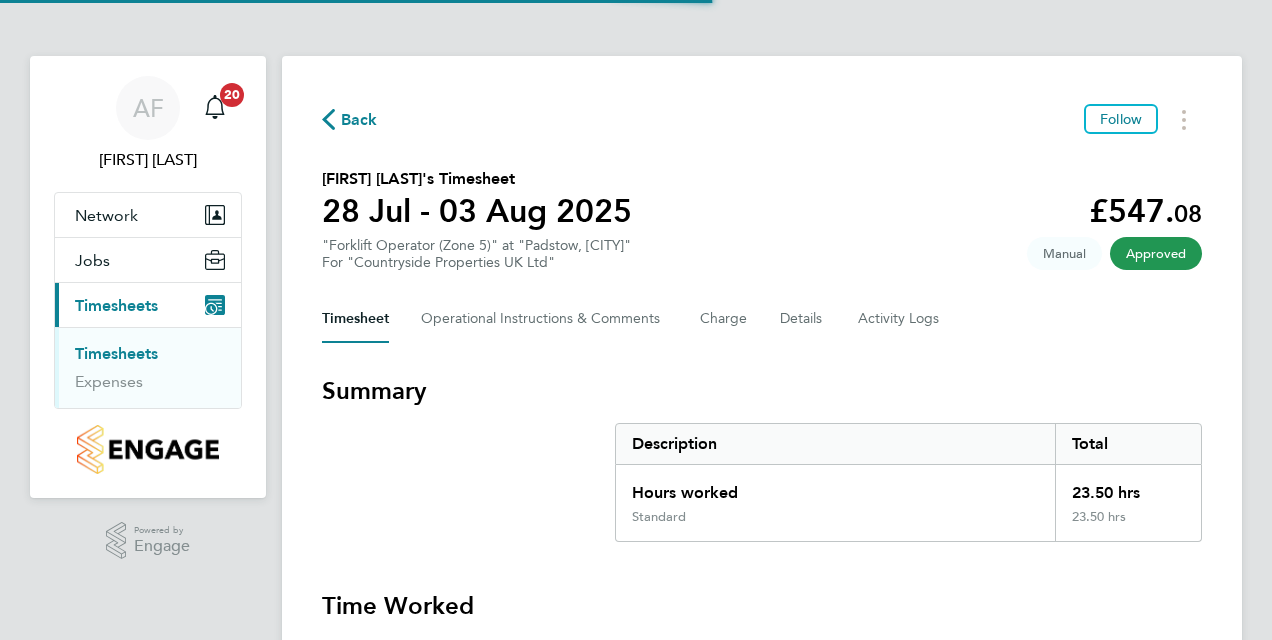 scroll, scrollTop: 0, scrollLeft: 0, axis: both 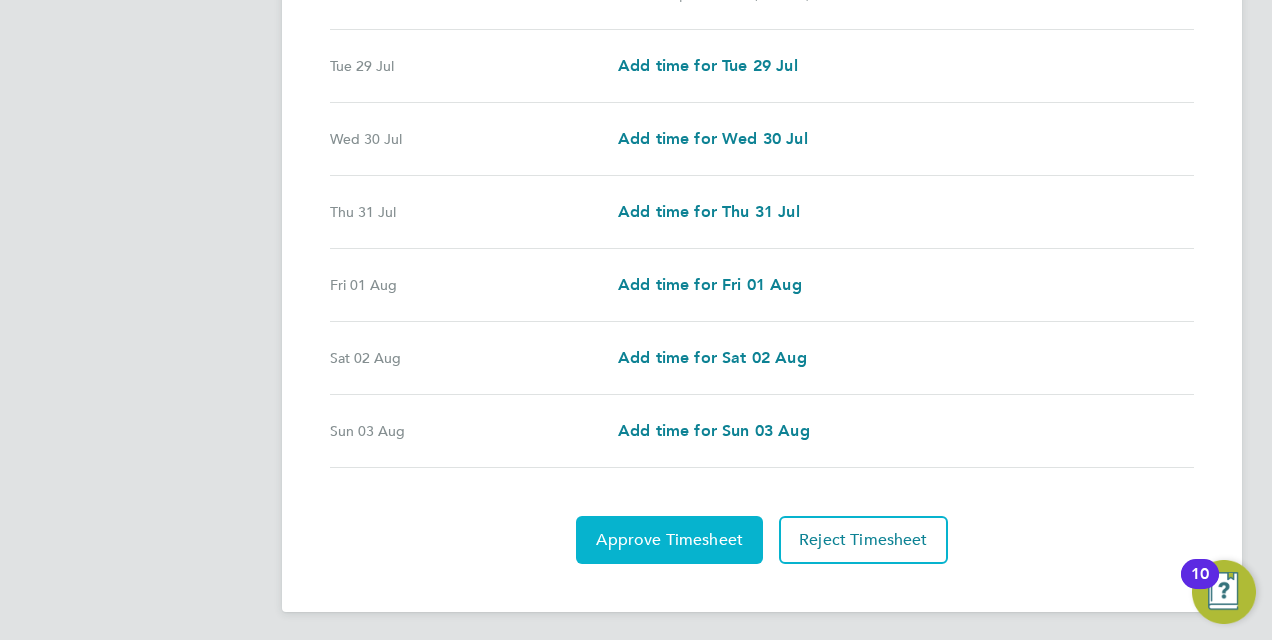 click on "Approve Timesheet" 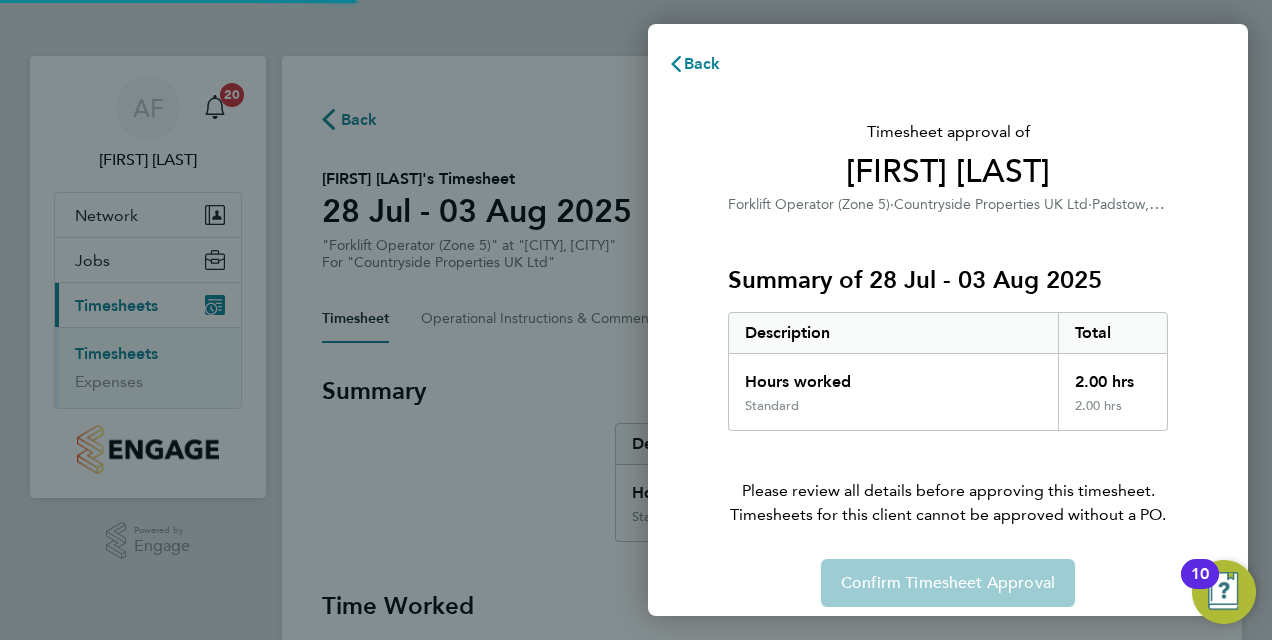 scroll, scrollTop: 0, scrollLeft: 0, axis: both 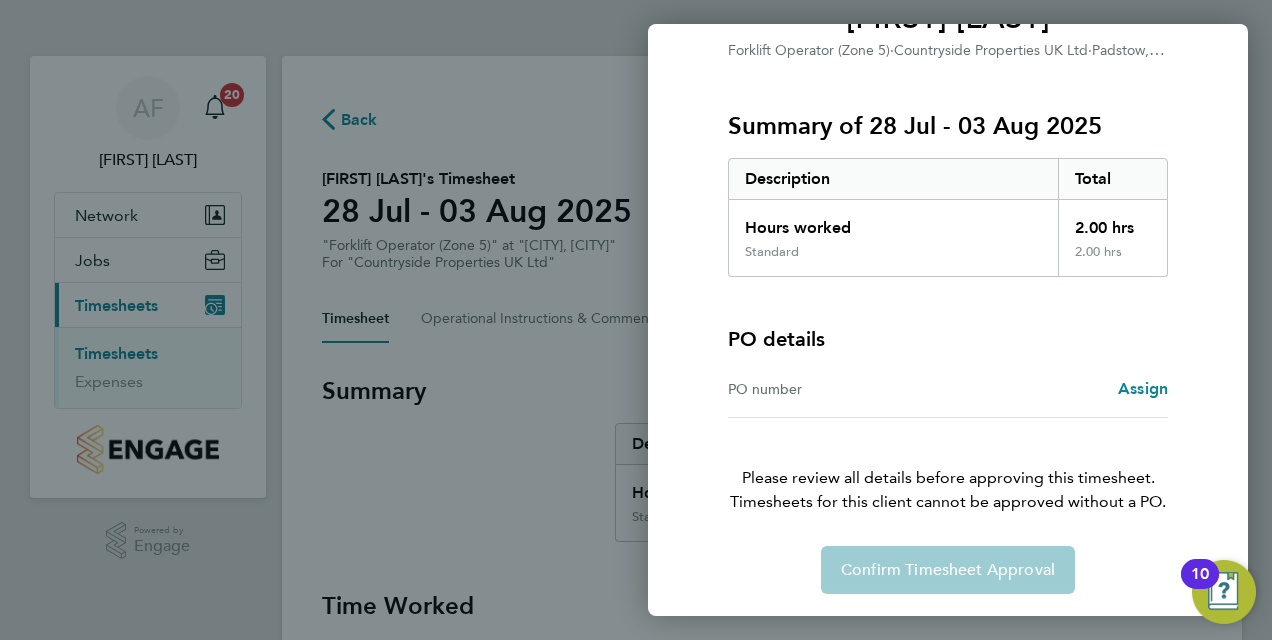 click on "Assign" at bounding box center (1058, 389) 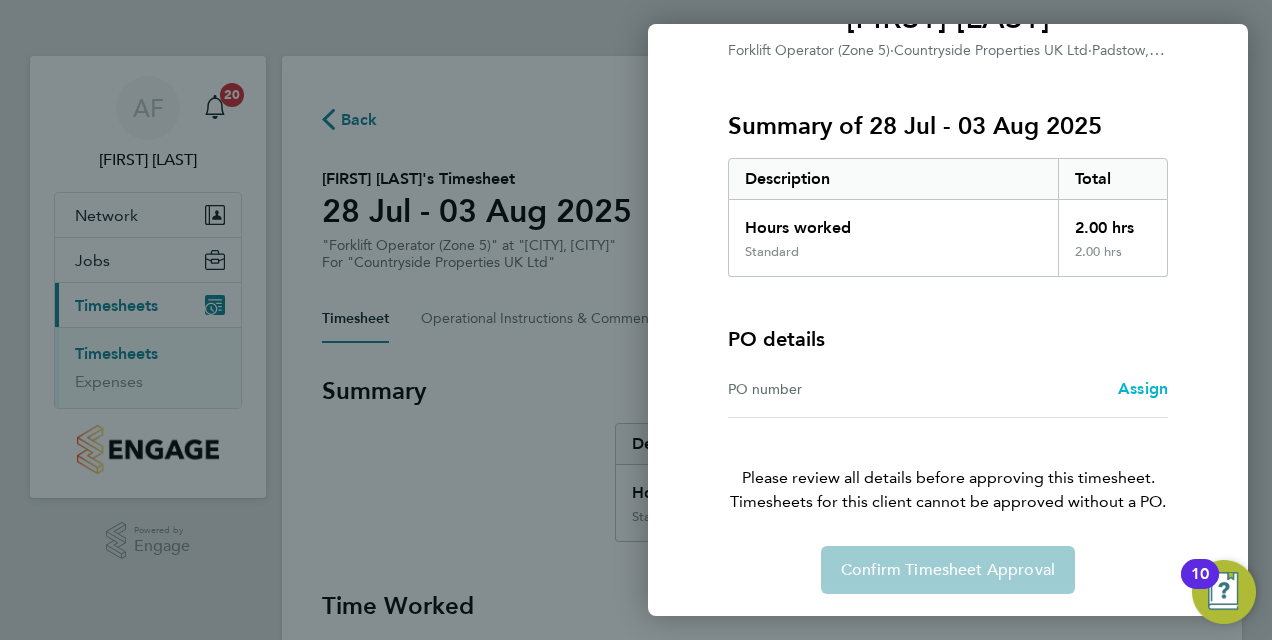 click on "Assign" at bounding box center (1143, 388) 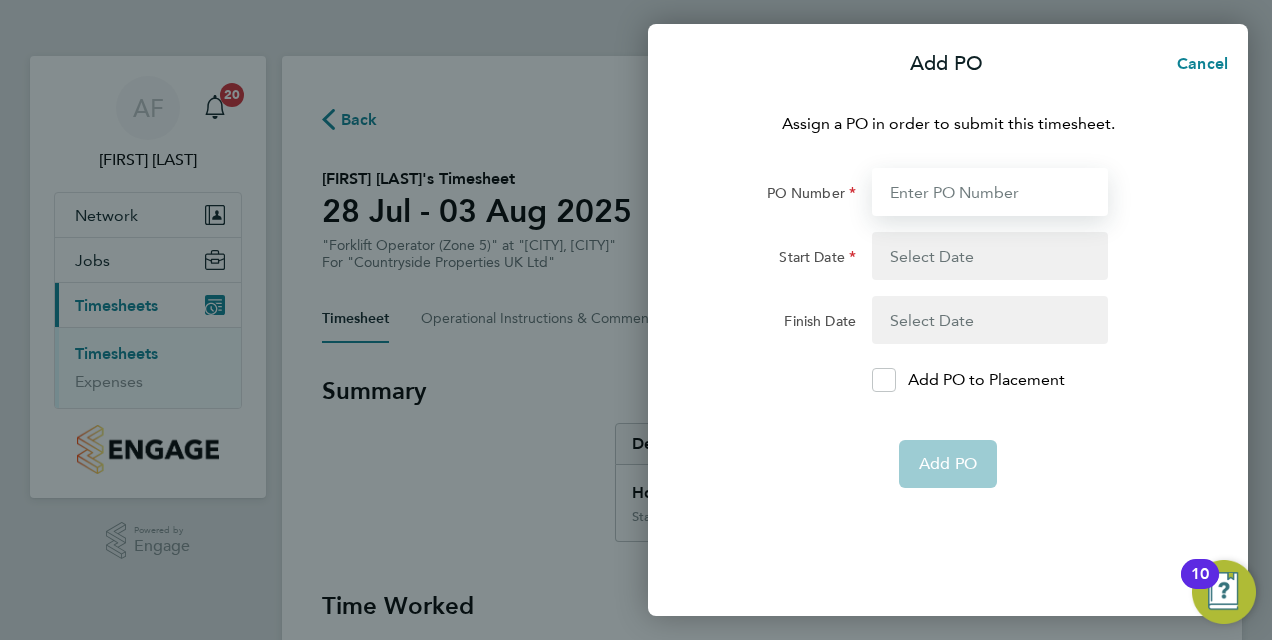 click on "PO Number" at bounding box center (990, 192) 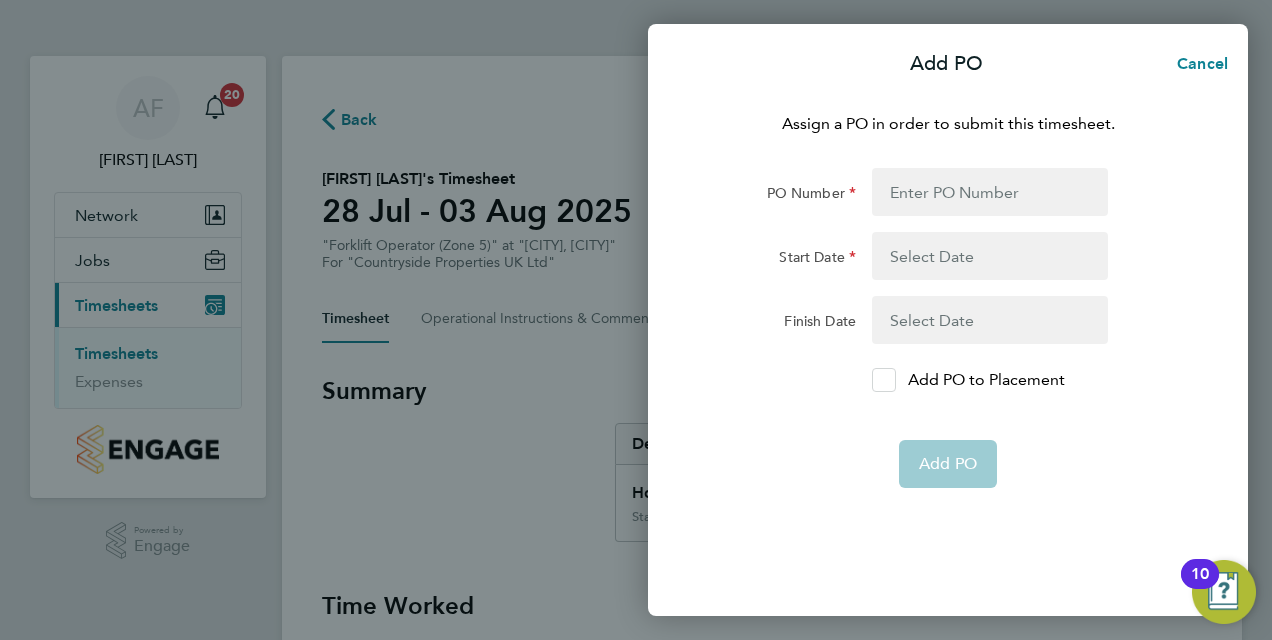 click 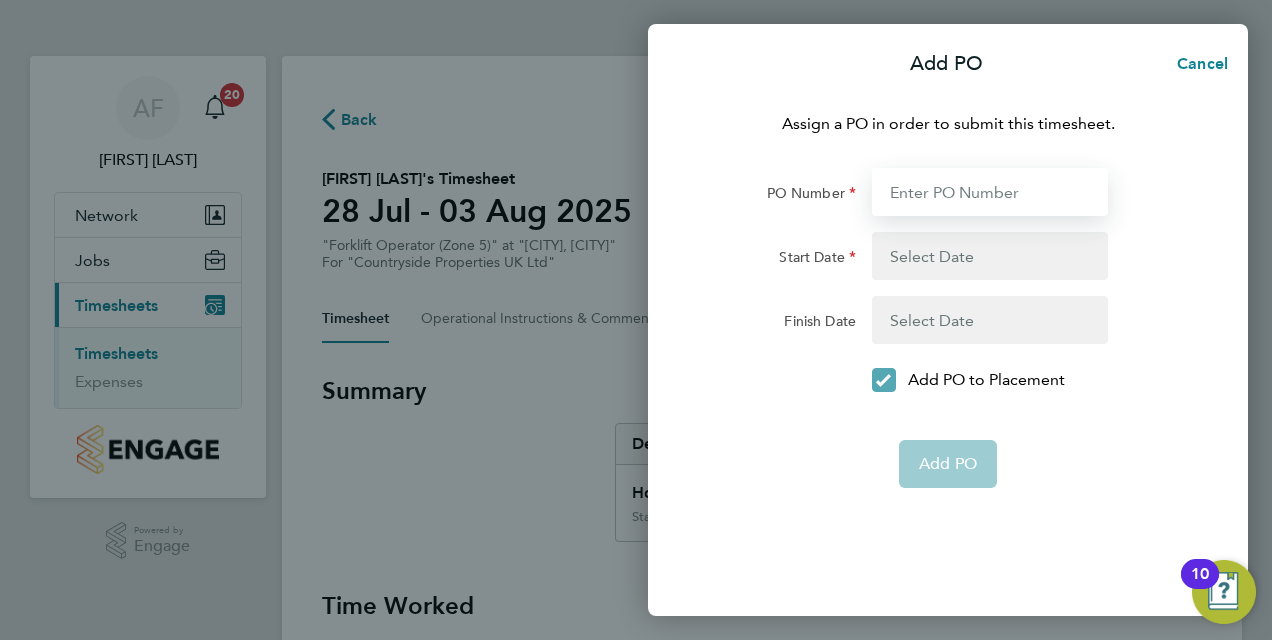 click on "PO Number" at bounding box center (990, 192) 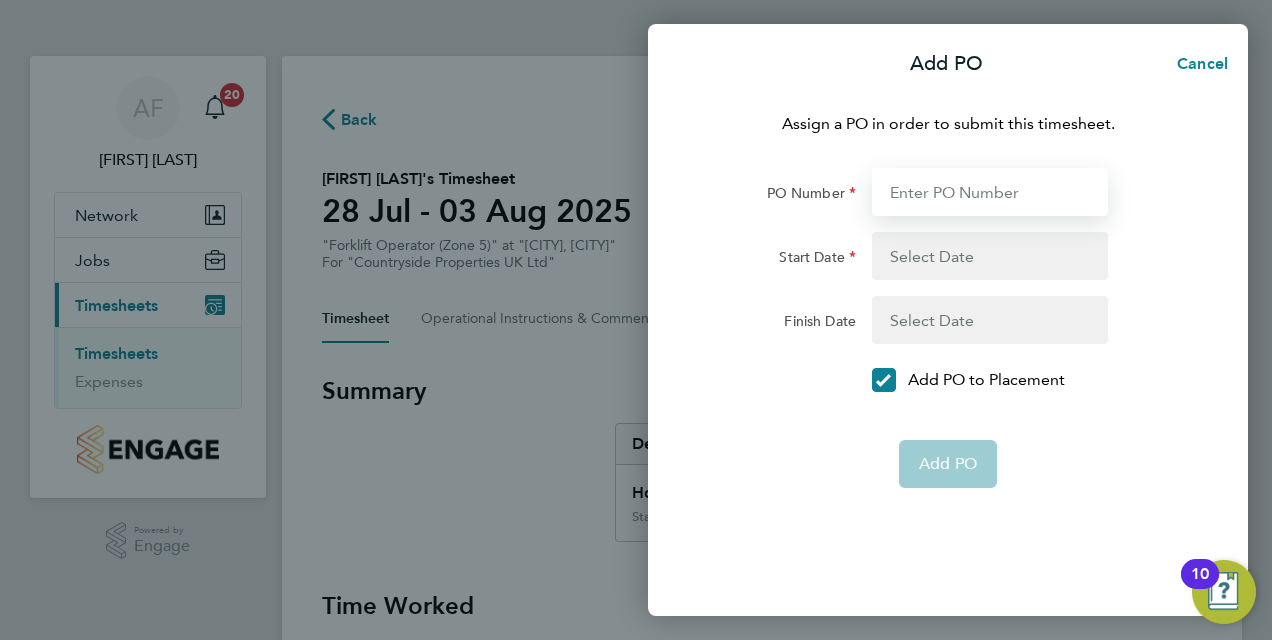 type on "01" 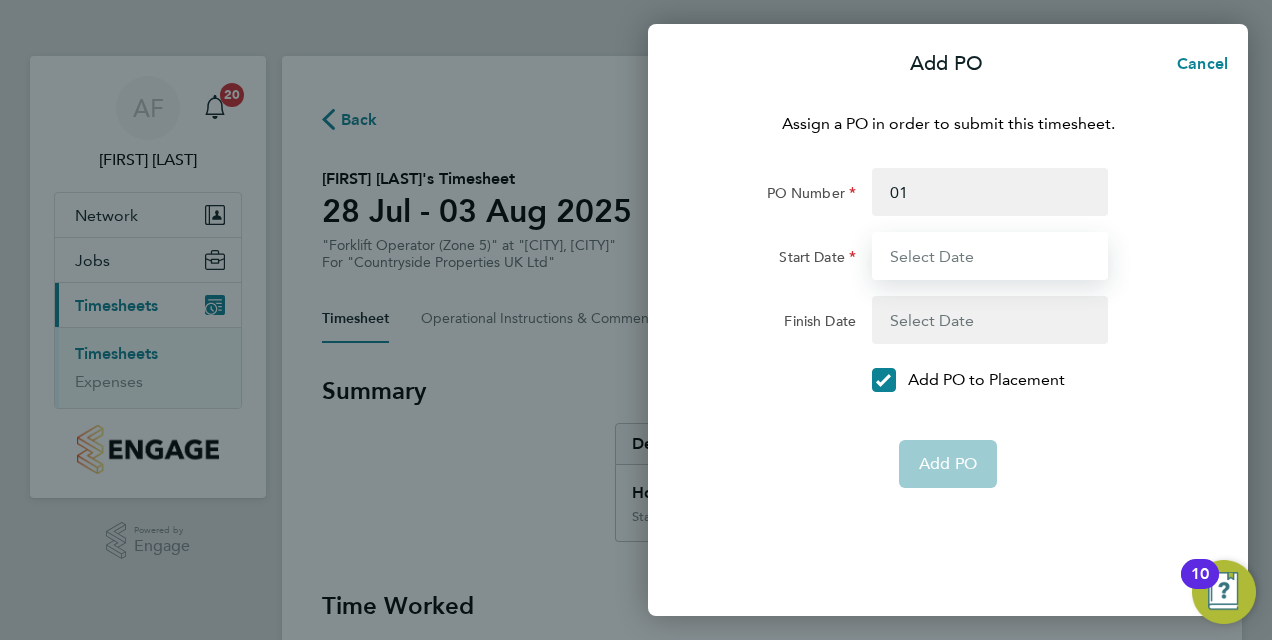 type on "27 Jul 25" 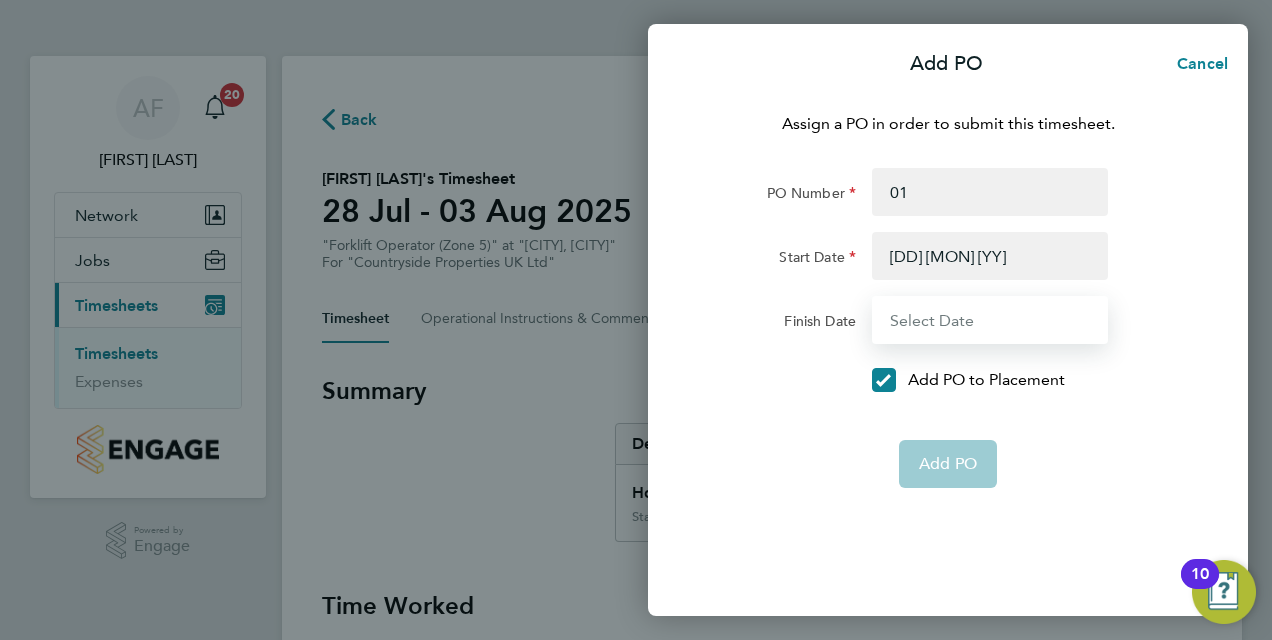 type on "03 Aug 25" 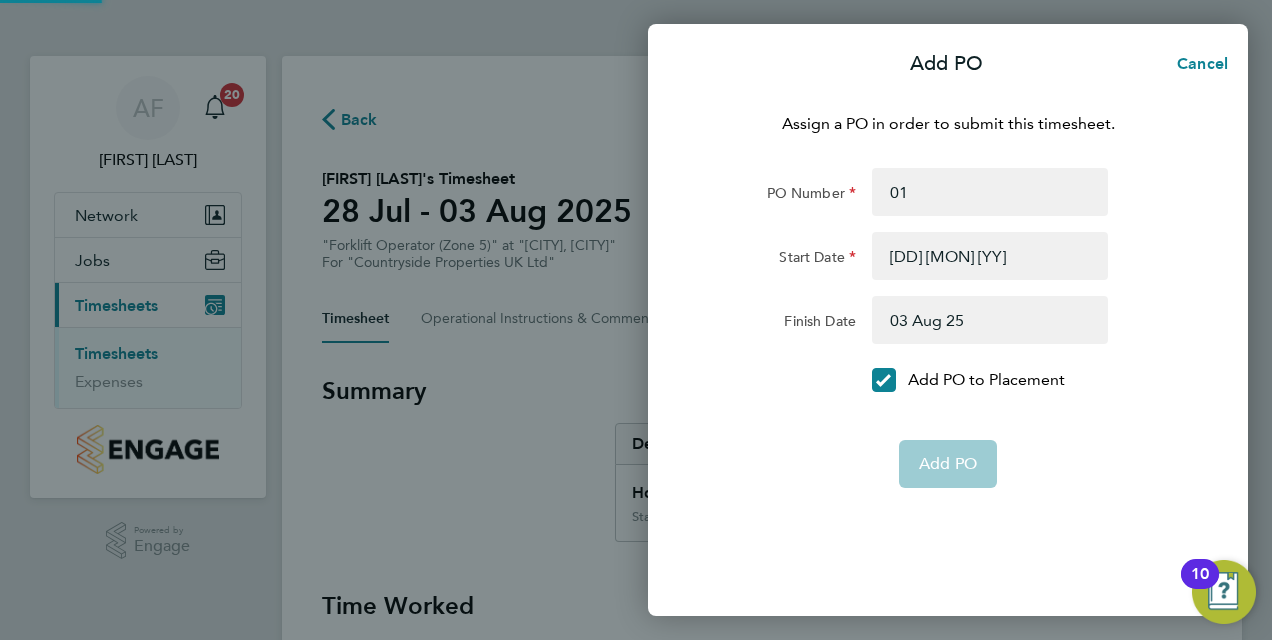 click on "Add PO" 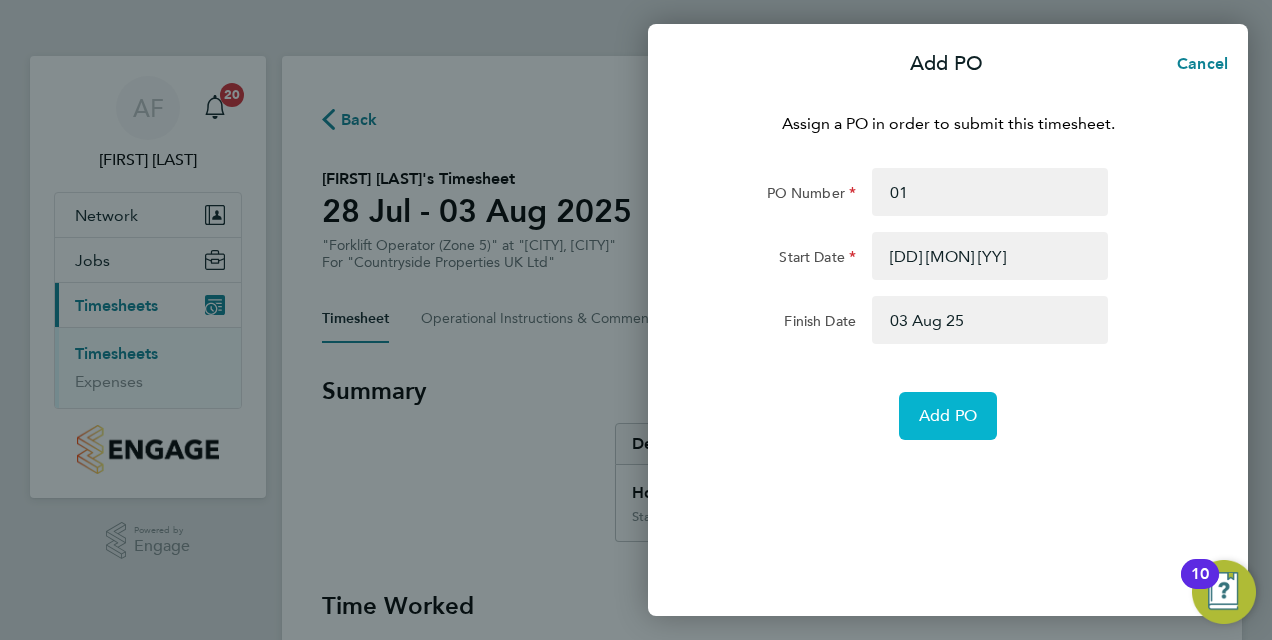 click on "Add PO" 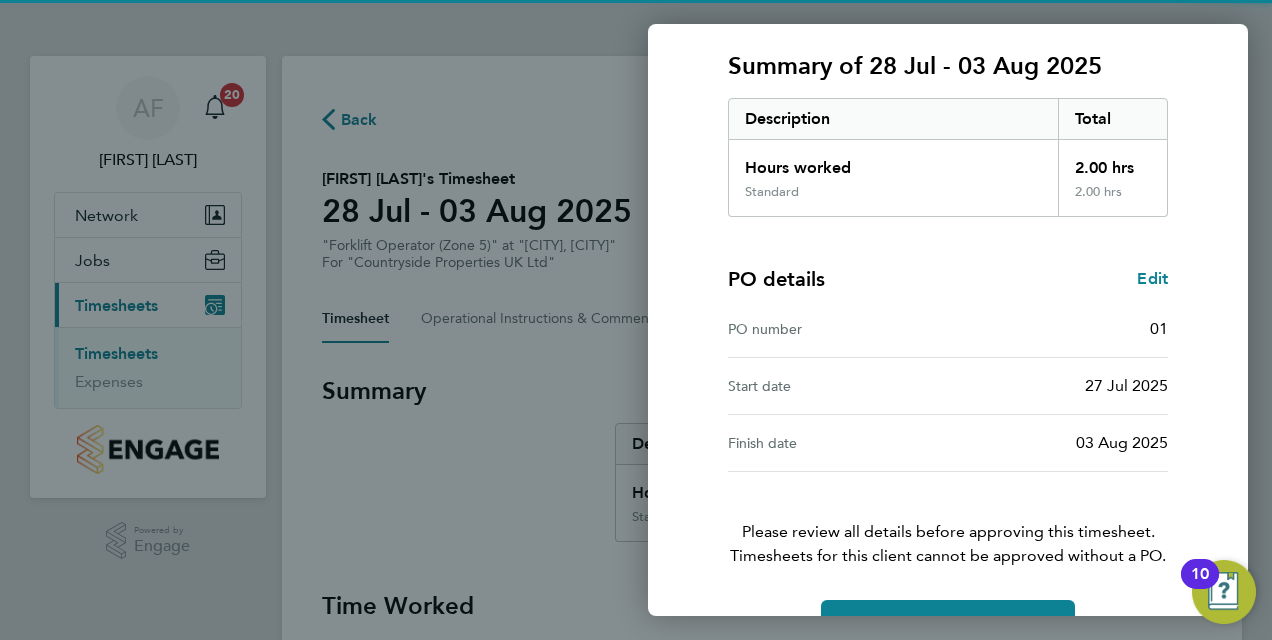scroll, scrollTop: 316, scrollLeft: 0, axis: vertical 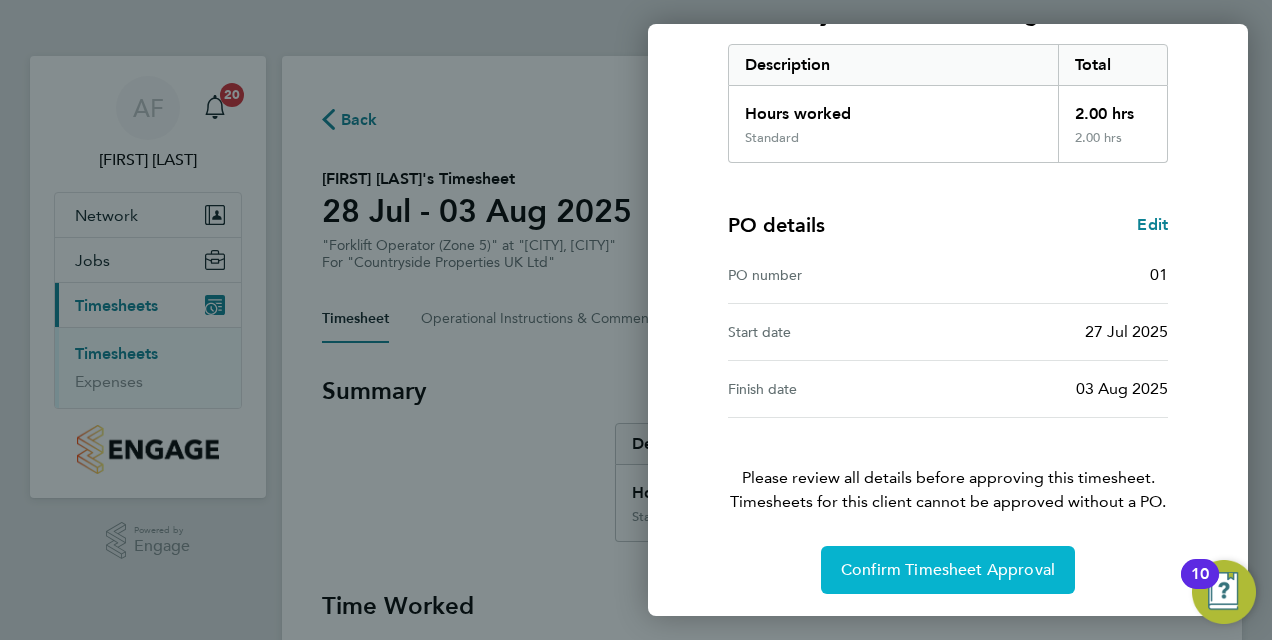 click on "Confirm Timesheet Approval" 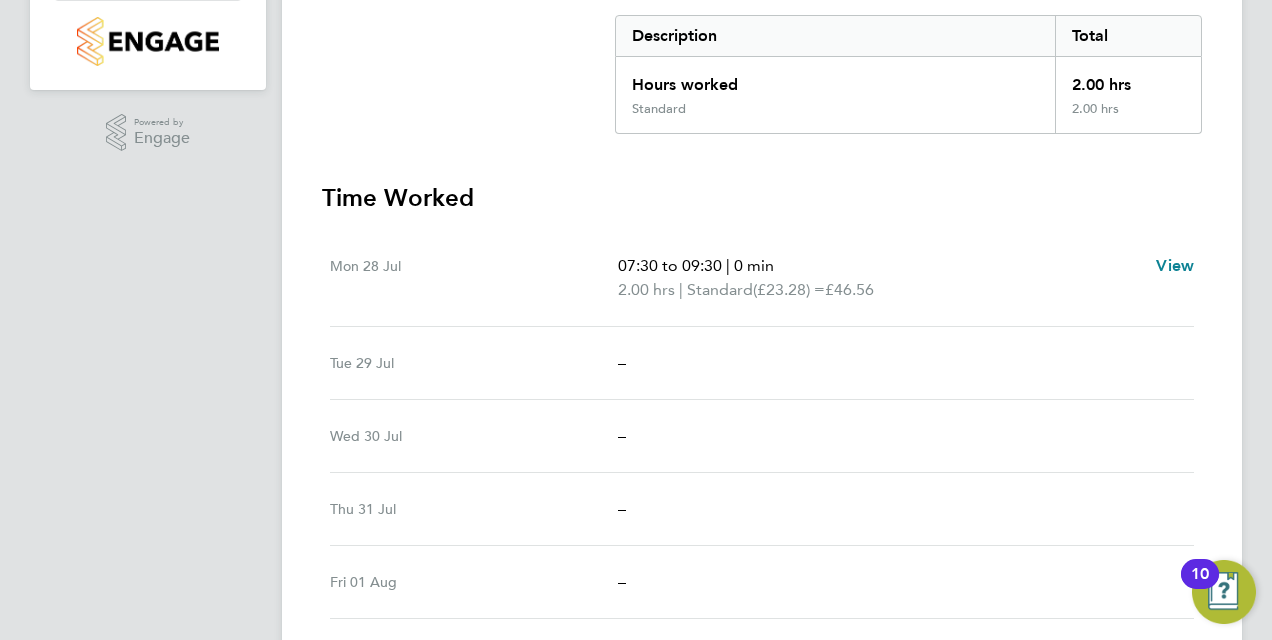 scroll, scrollTop: 600, scrollLeft: 0, axis: vertical 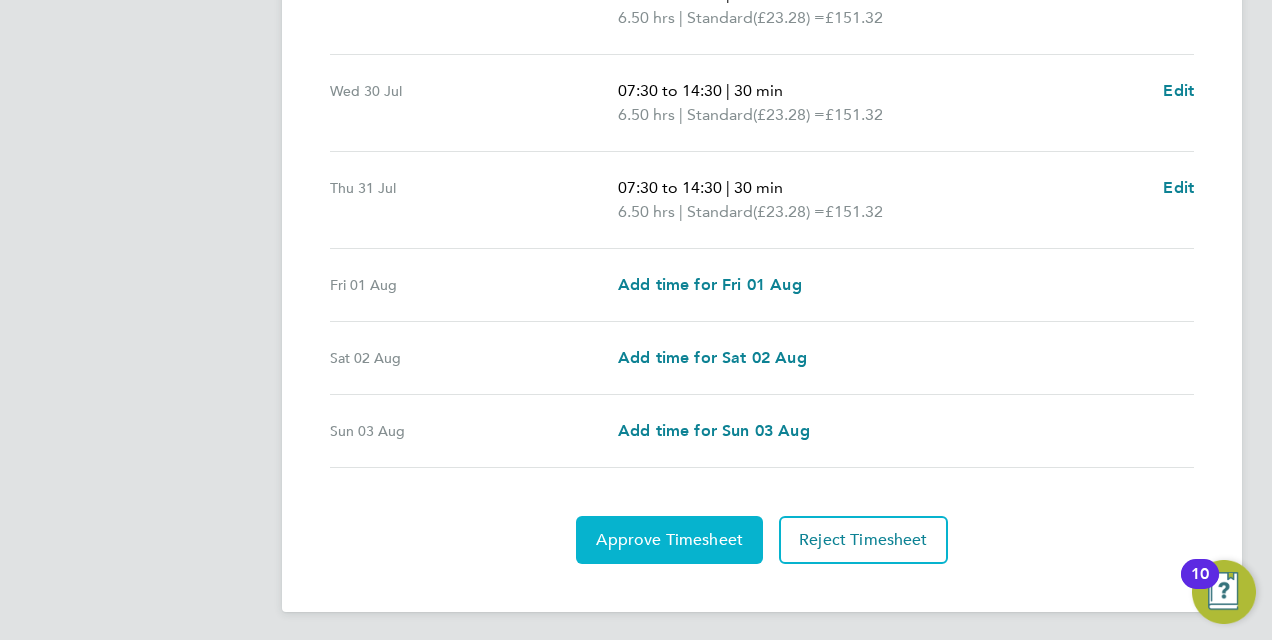 click on "Approve Timesheet" 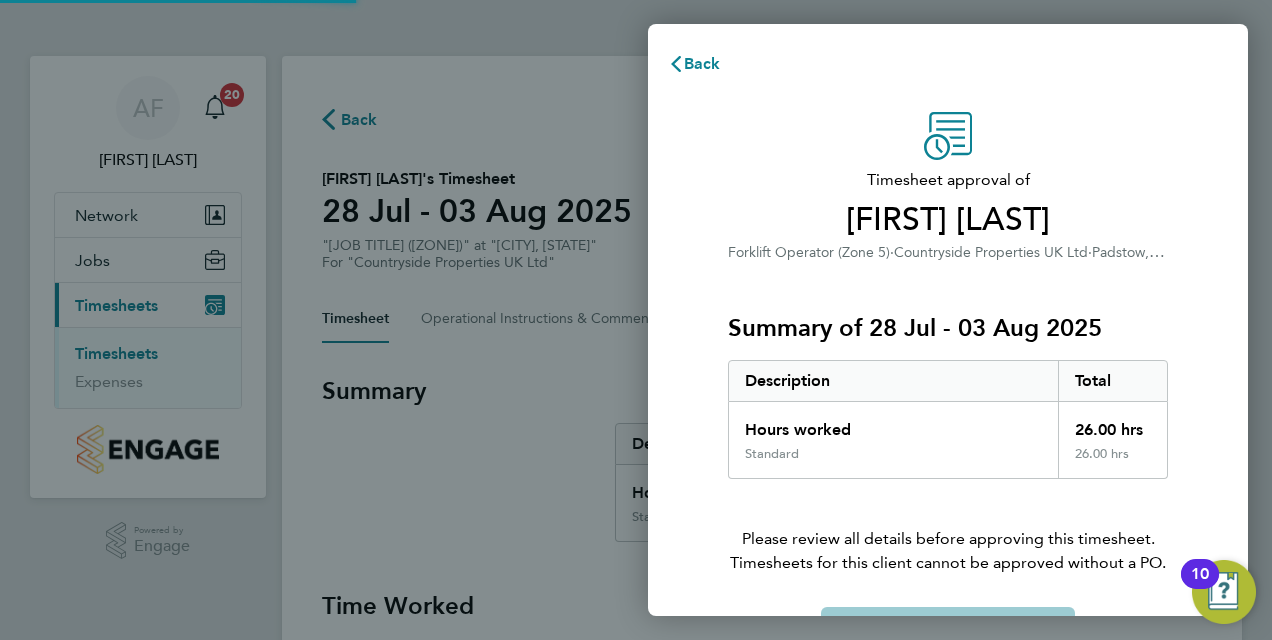 scroll, scrollTop: 0, scrollLeft: 0, axis: both 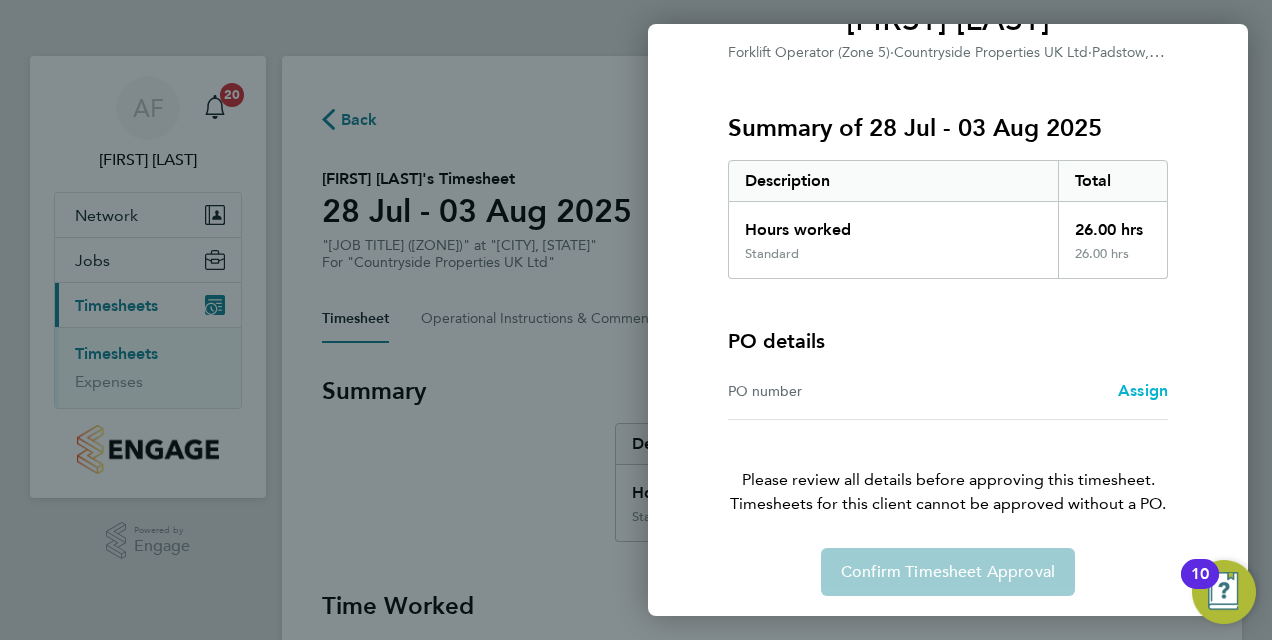 click on "Assign" at bounding box center [1143, 390] 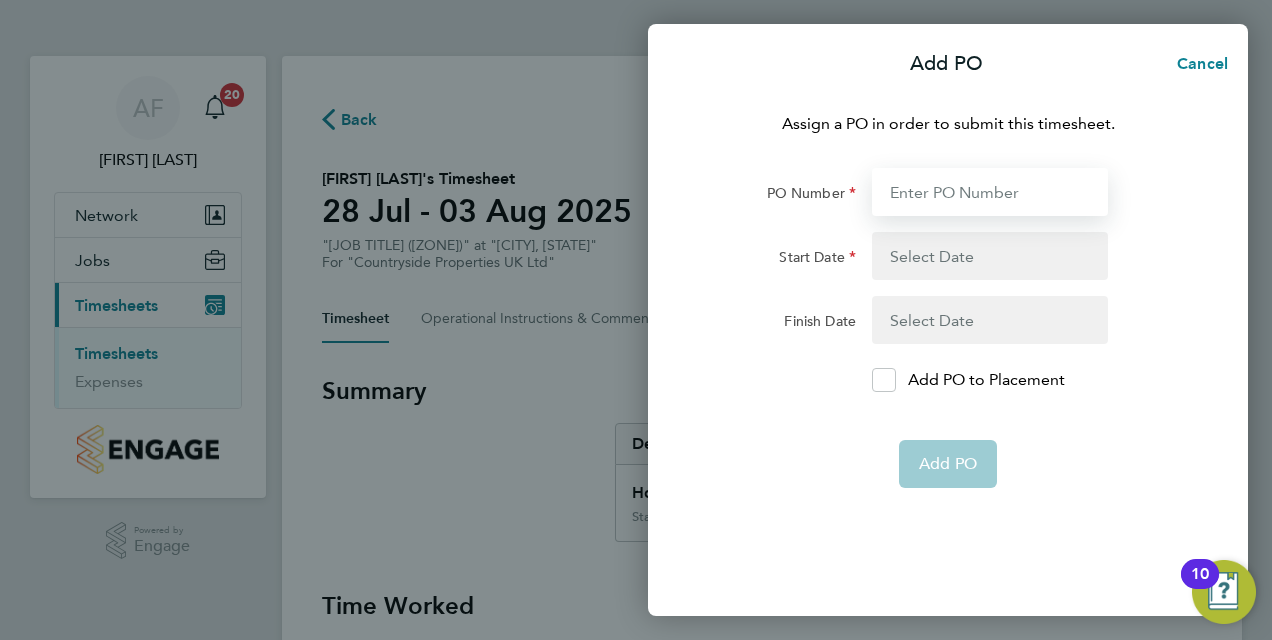 click on "PO Number" at bounding box center (990, 192) 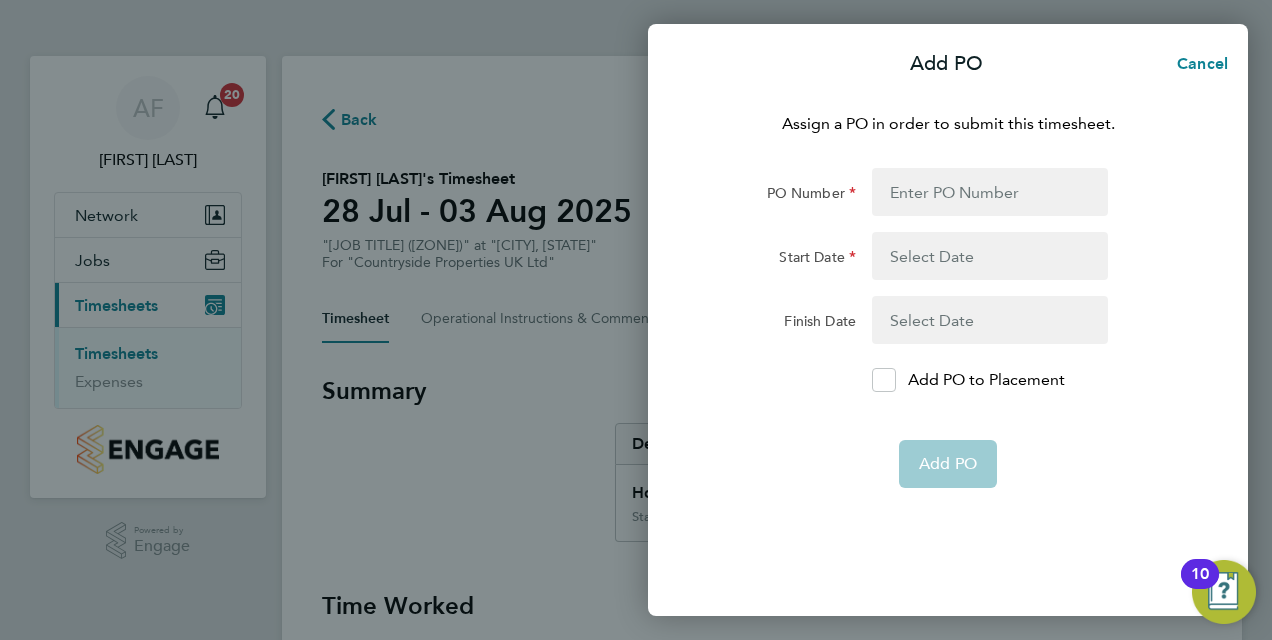click on "PO Number" 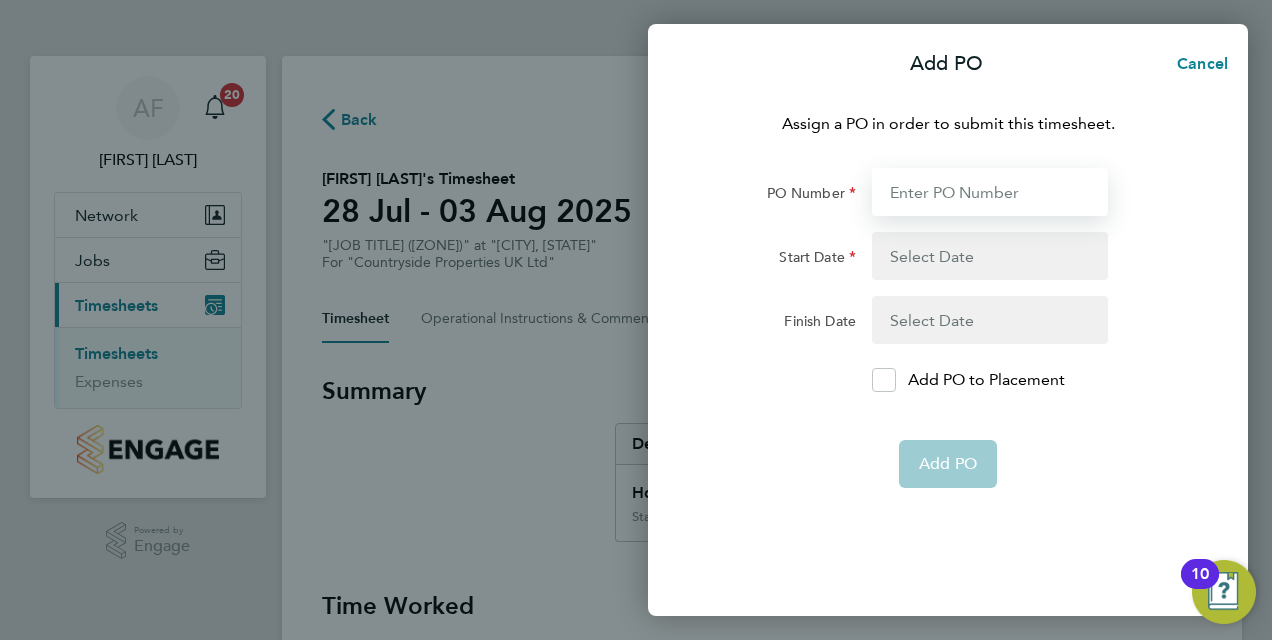 click on "PO Number" at bounding box center [990, 192] 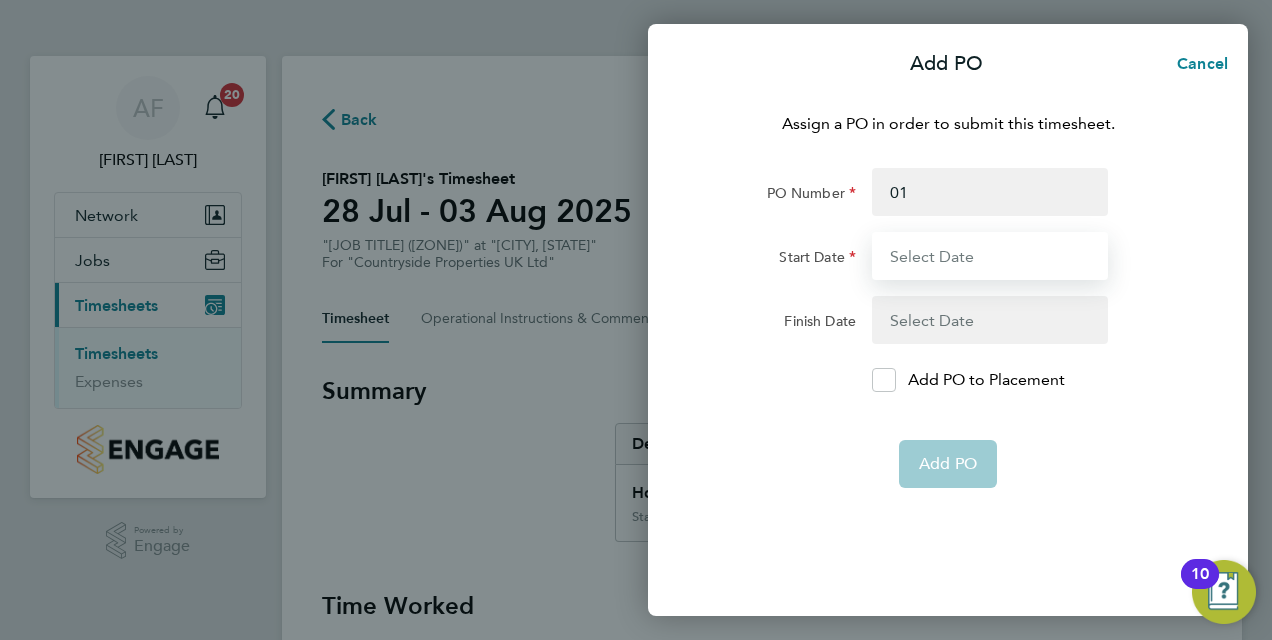type on "27 Jul 25" 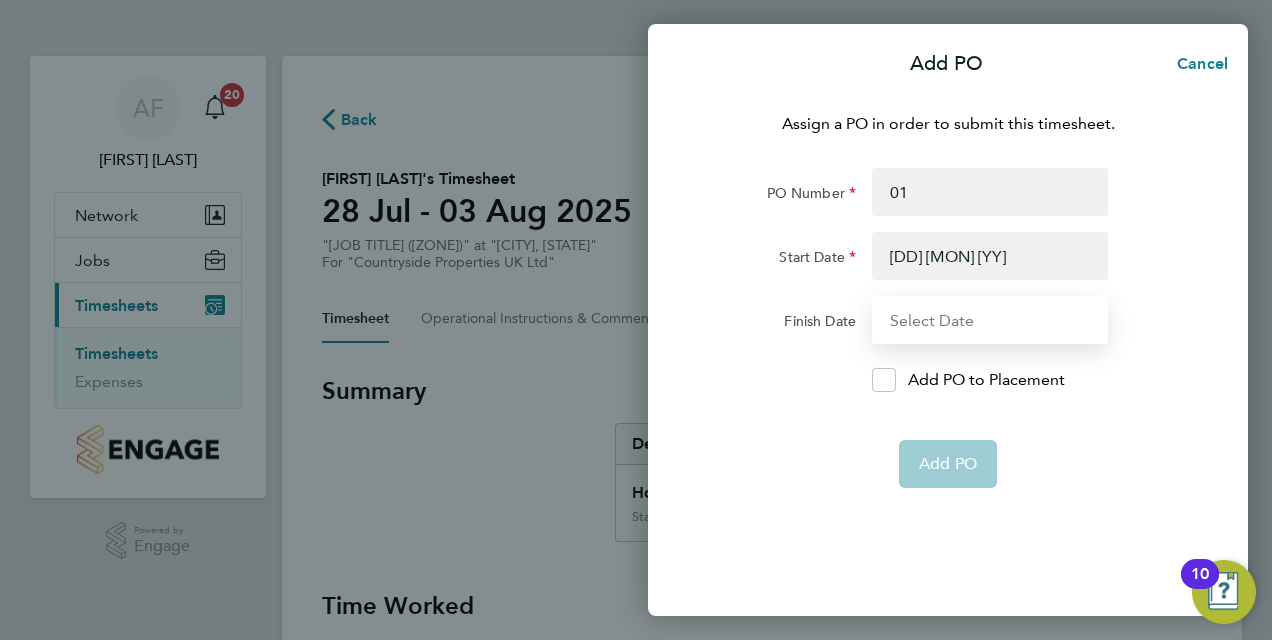 type on "03 Aug 25" 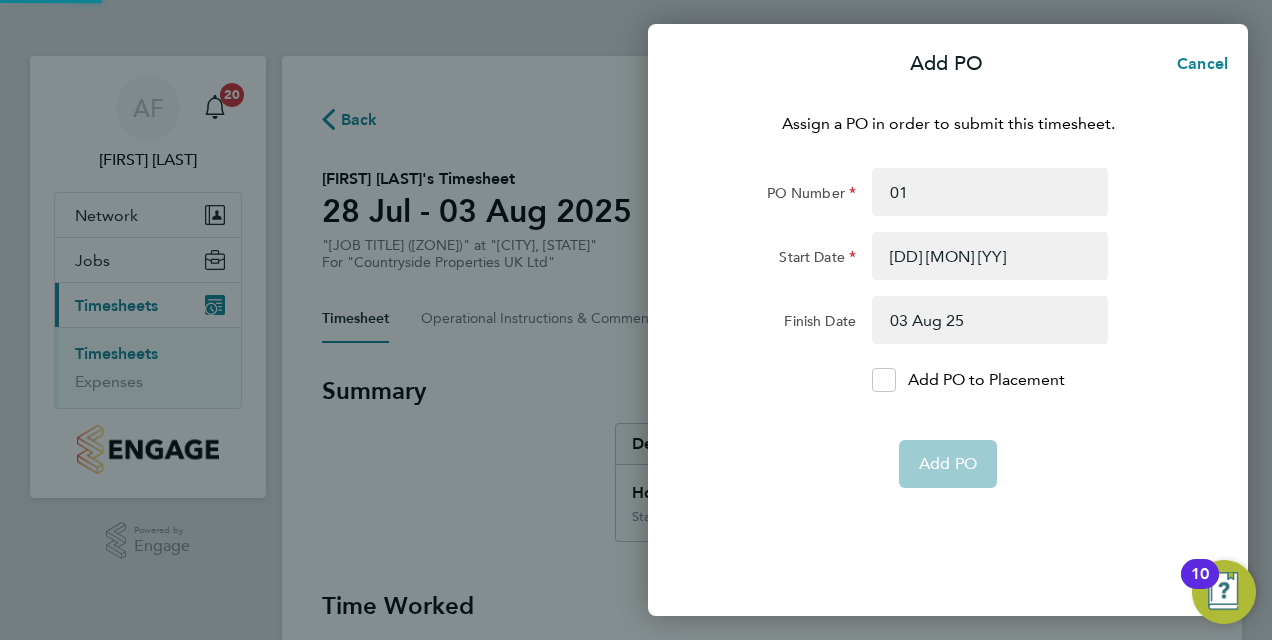 click on "Add PO" 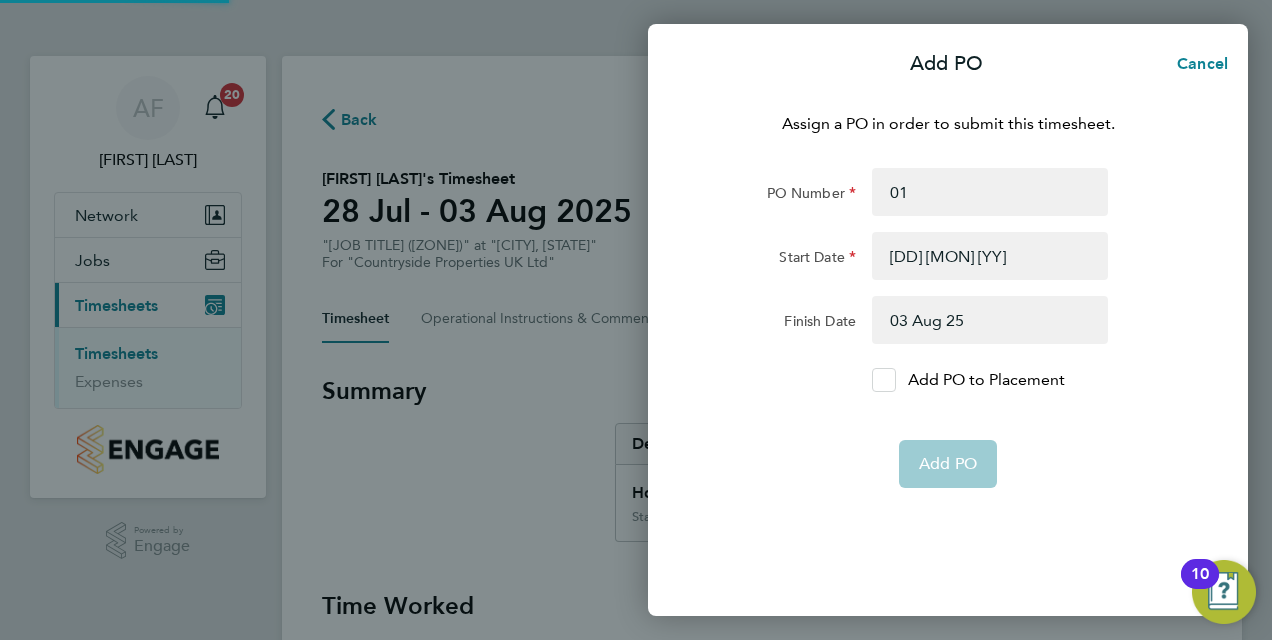 click 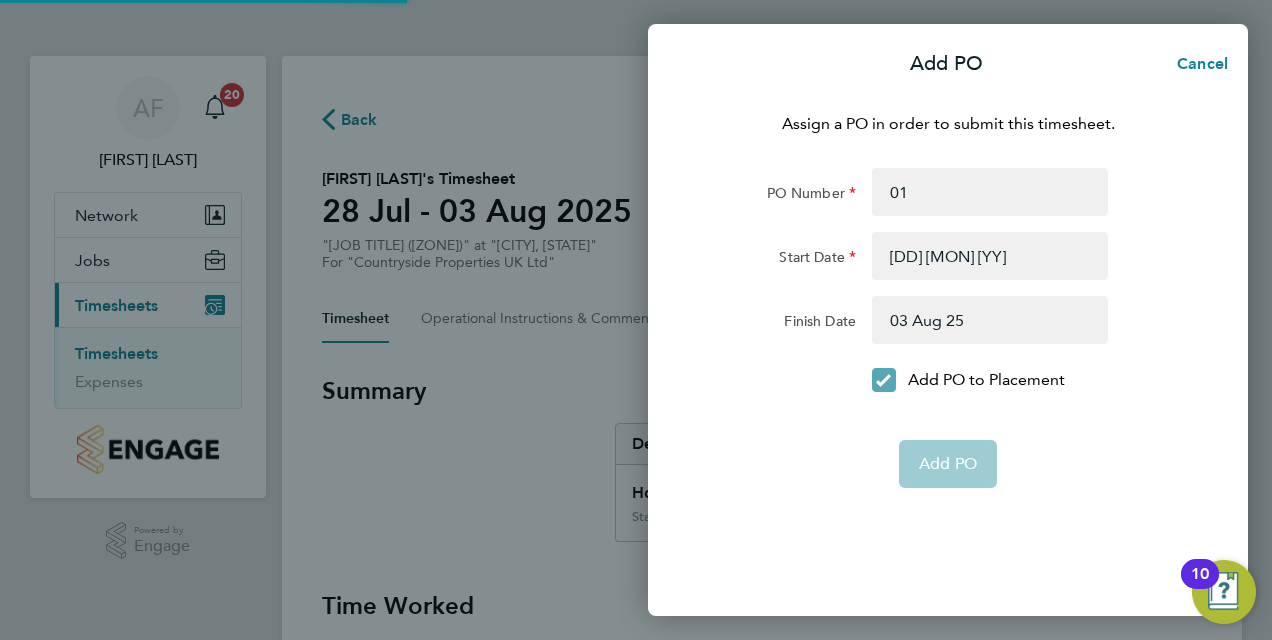 click on "Add PO" 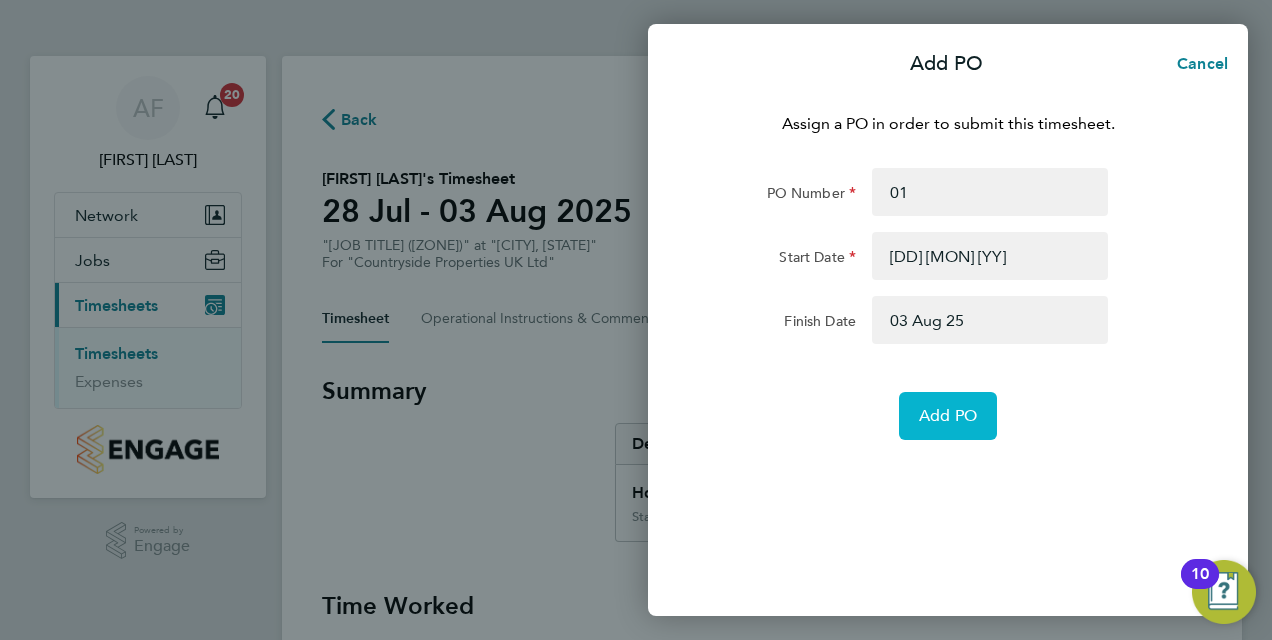 click on "Add PO" 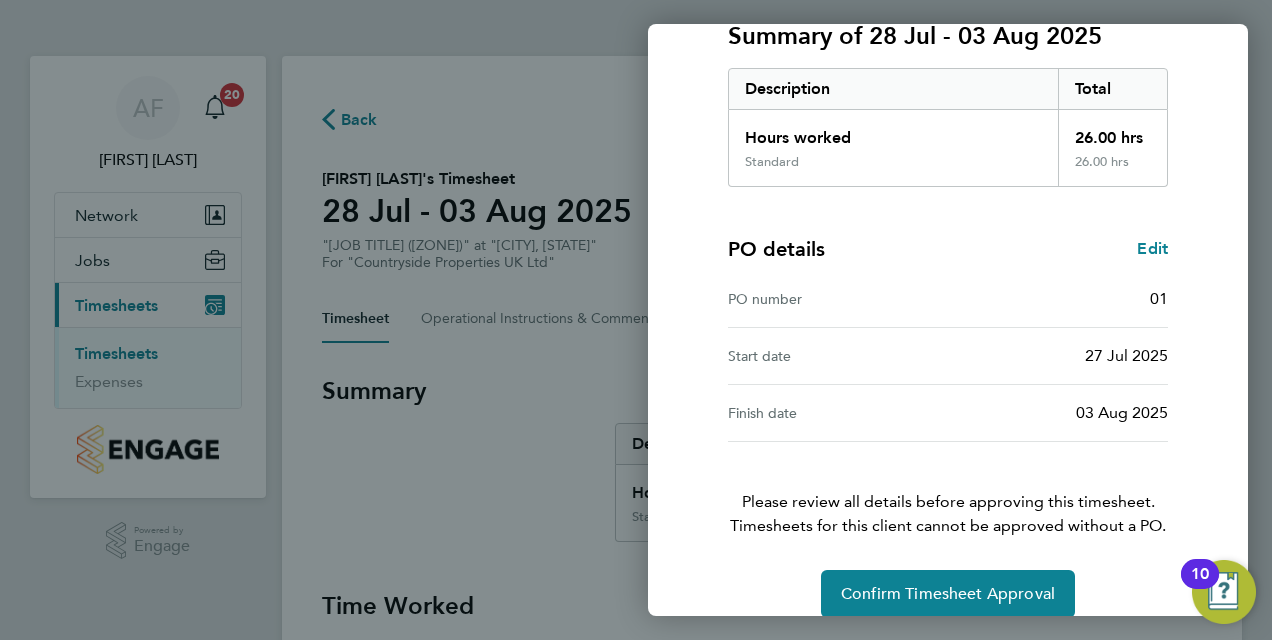 scroll, scrollTop: 316, scrollLeft: 0, axis: vertical 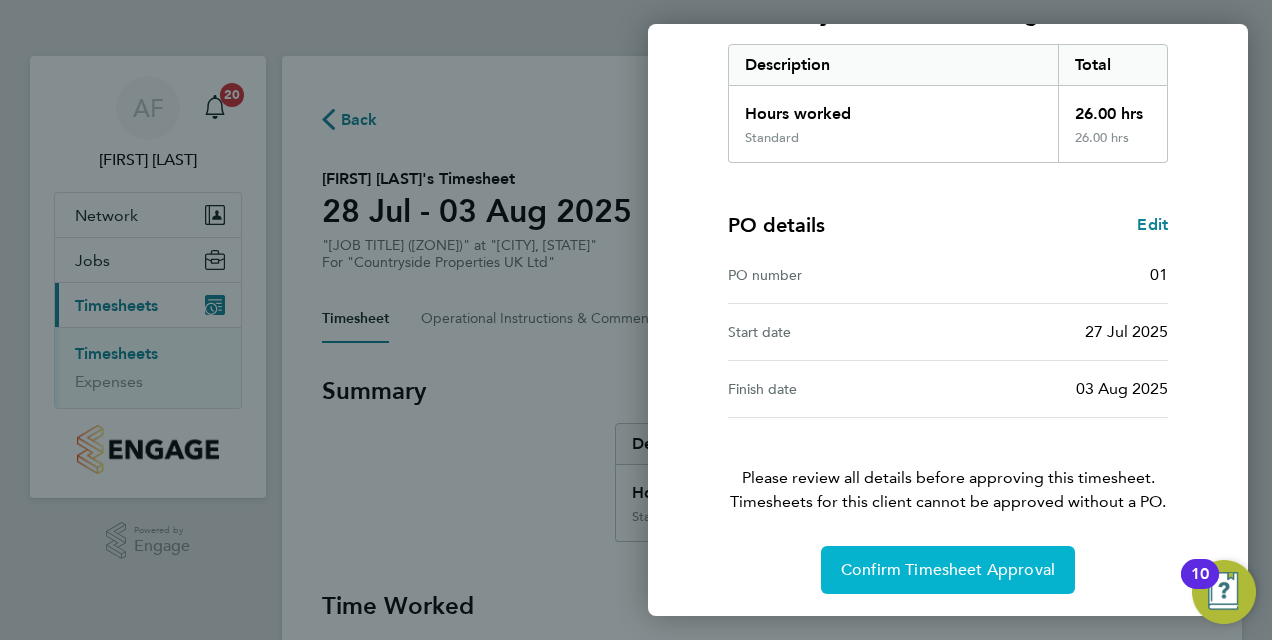 click on "Confirm Timesheet Approval" 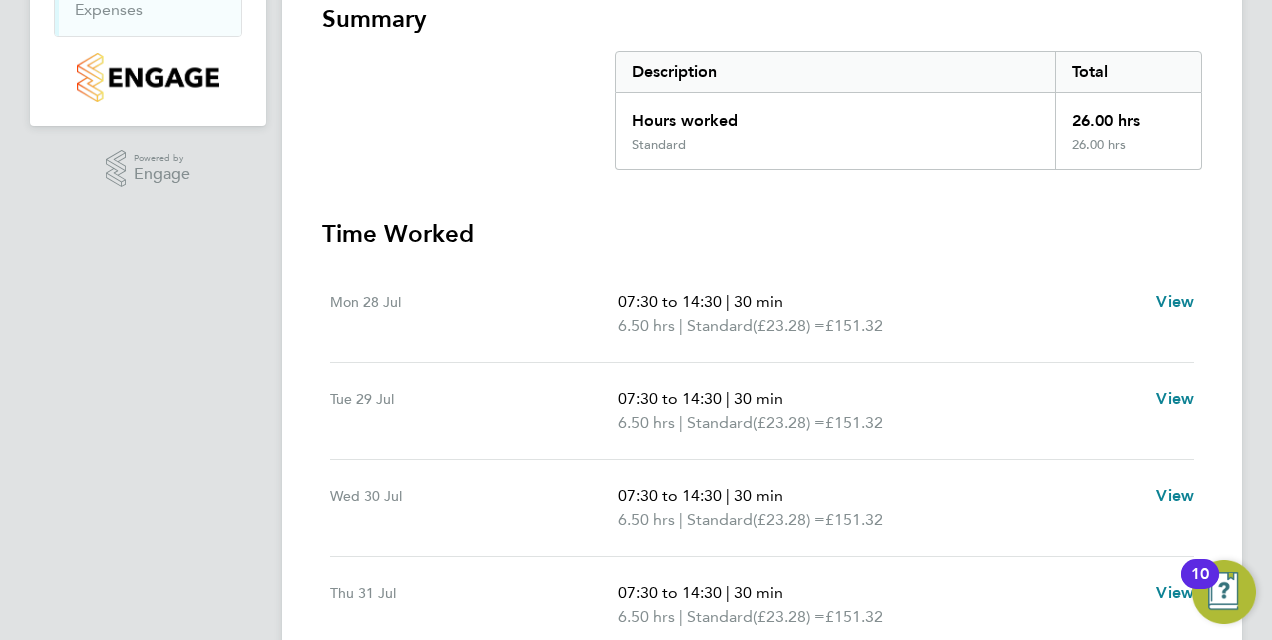 scroll, scrollTop: 300, scrollLeft: 0, axis: vertical 